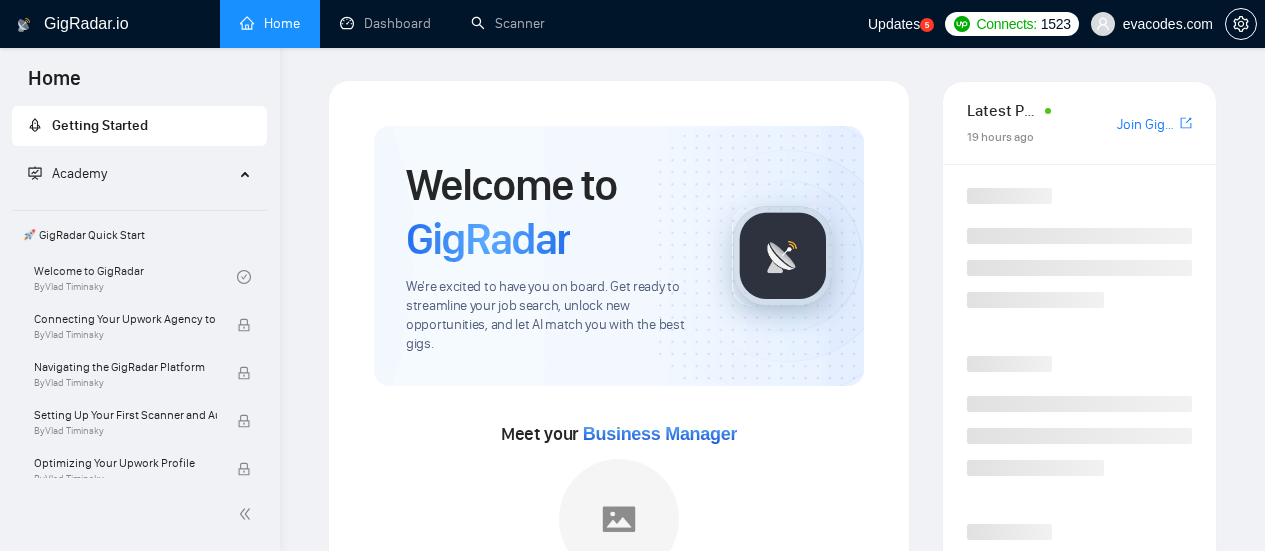 scroll, scrollTop: 0, scrollLeft: 0, axis: both 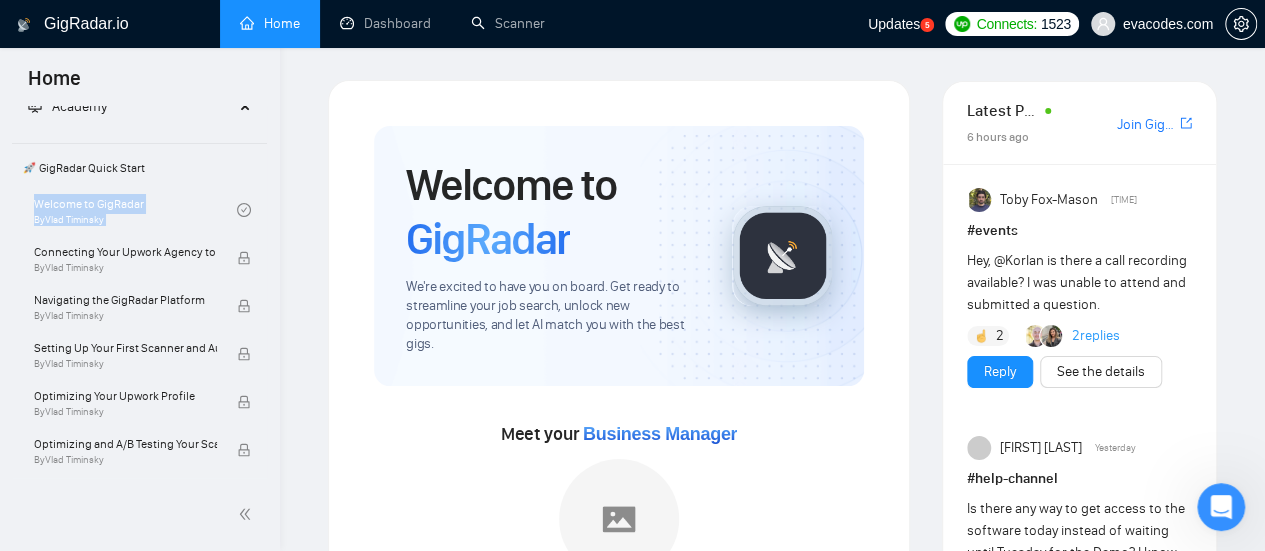 drag, startPoint x: 273, startPoint y: 177, endPoint x: 276, endPoint y: 212, distance: 35.128338 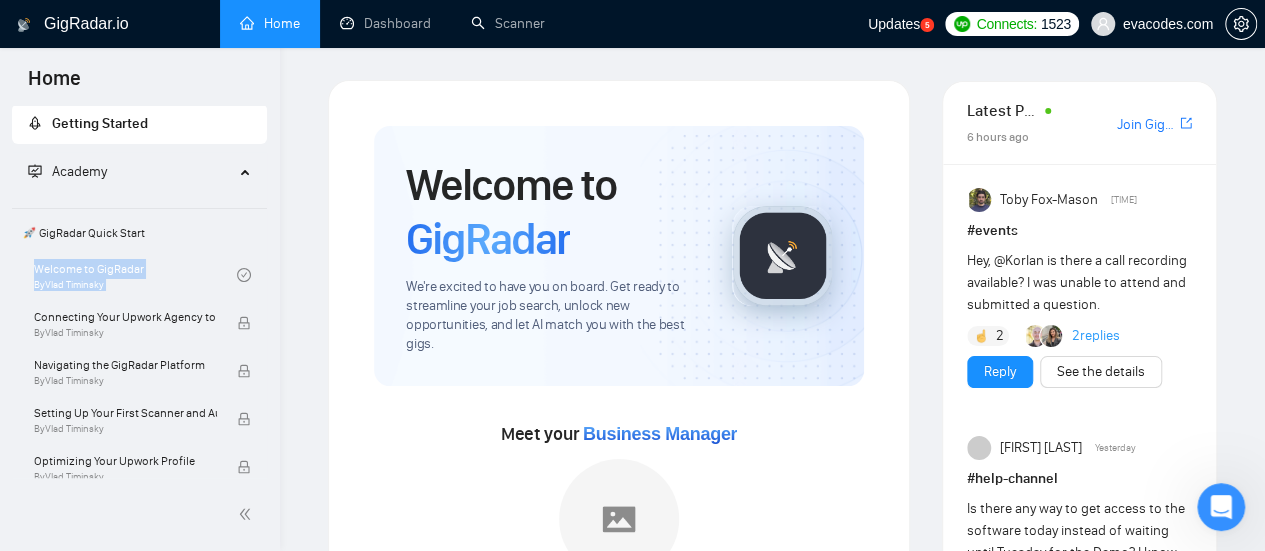 scroll, scrollTop: 0, scrollLeft: 0, axis: both 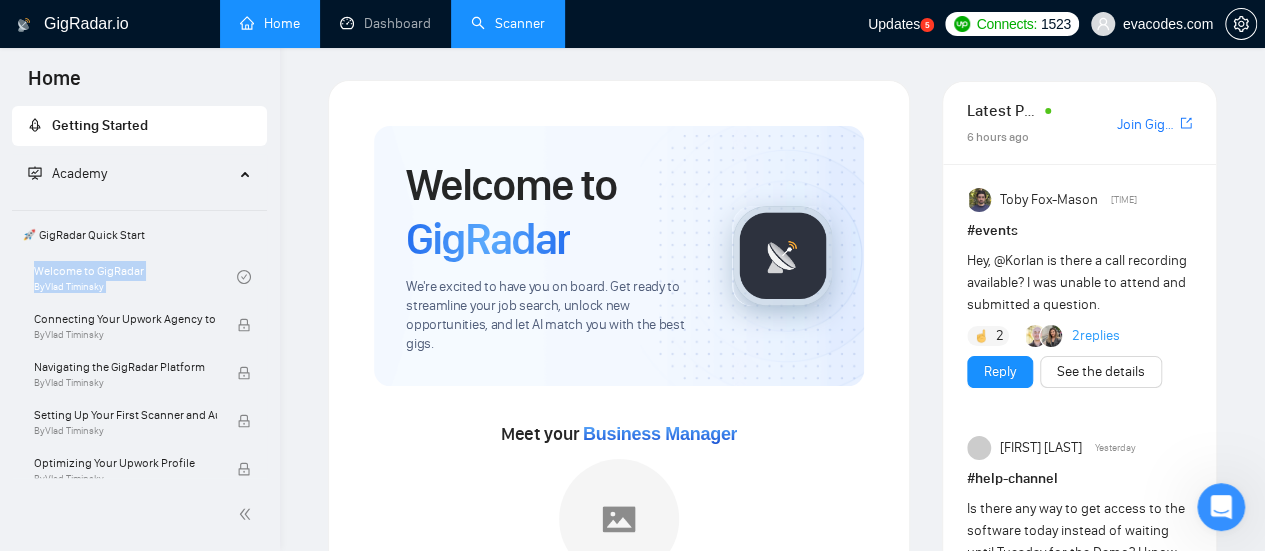 click on "Scanner" at bounding box center (508, 23) 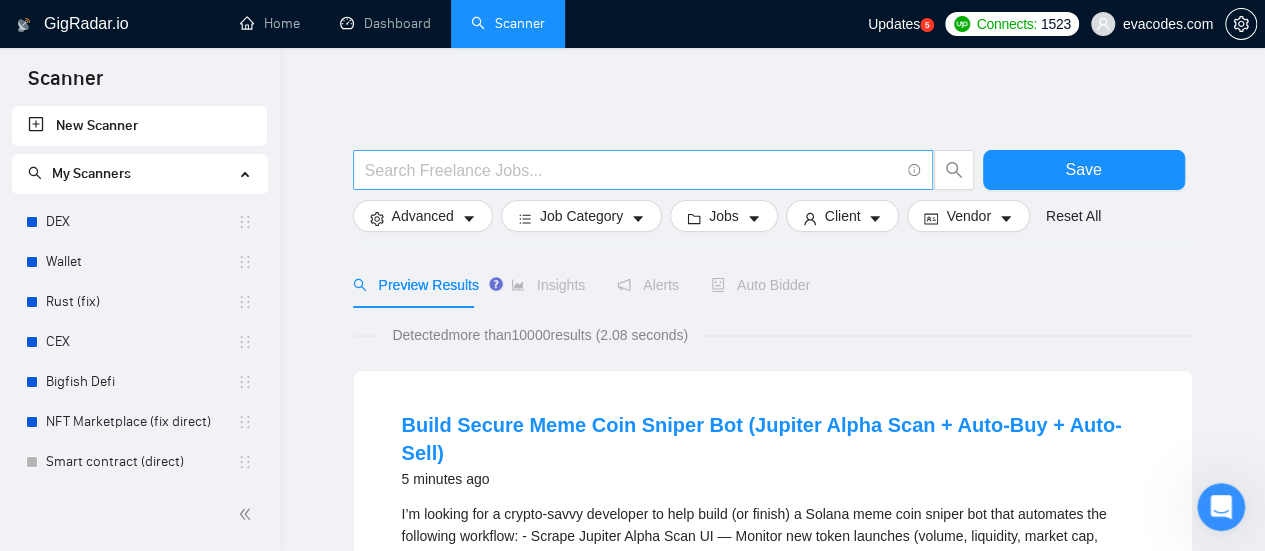 click at bounding box center (632, 170) 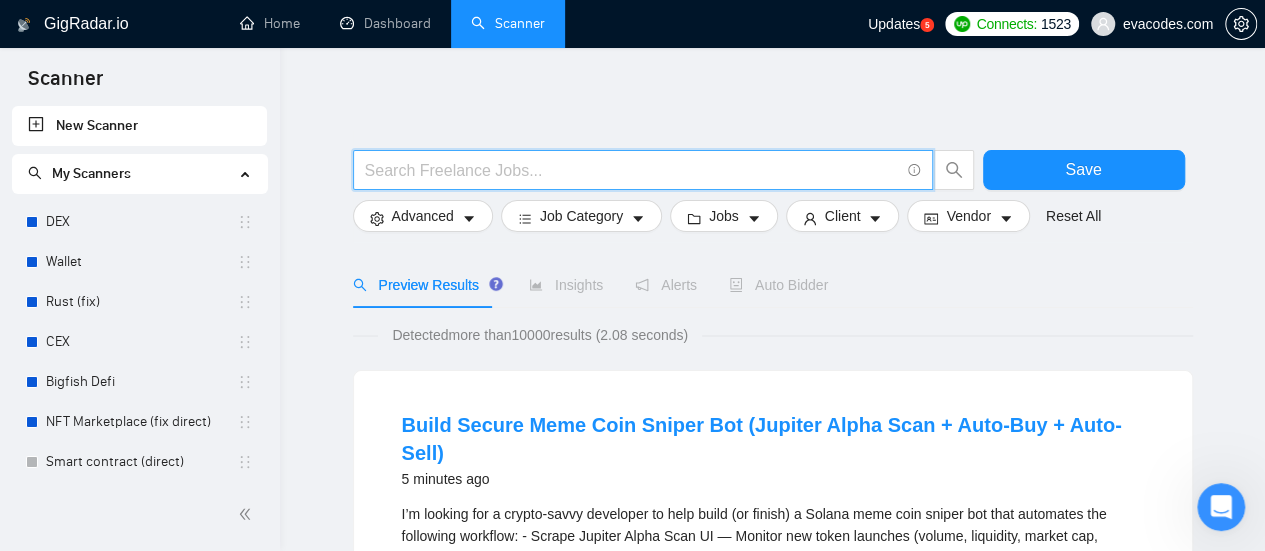 paste on "Interior Design" 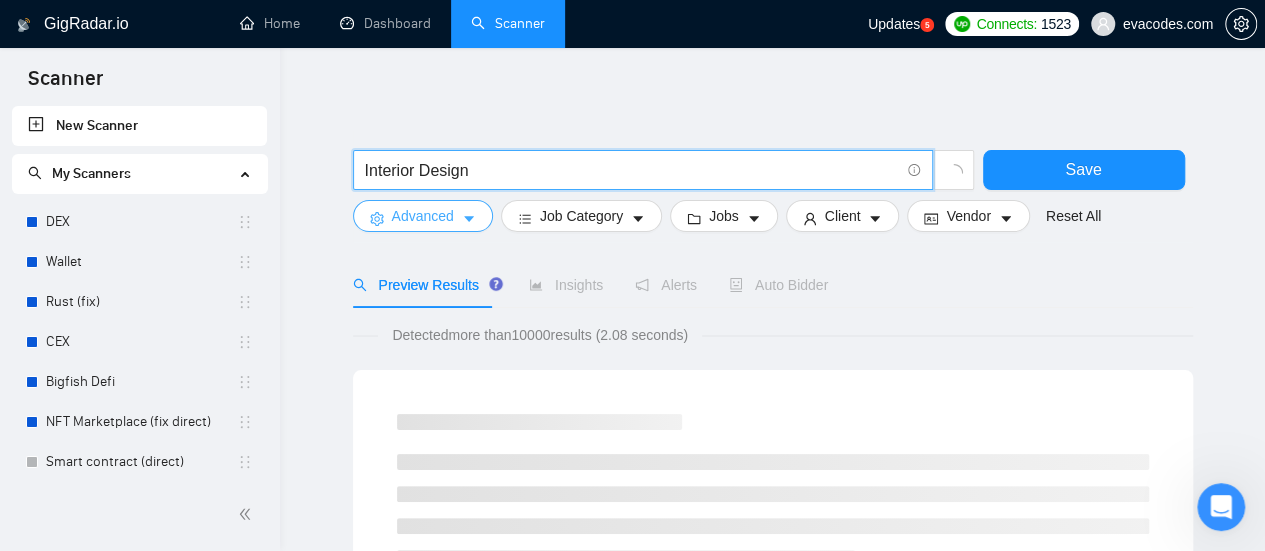 type on "Interior Design" 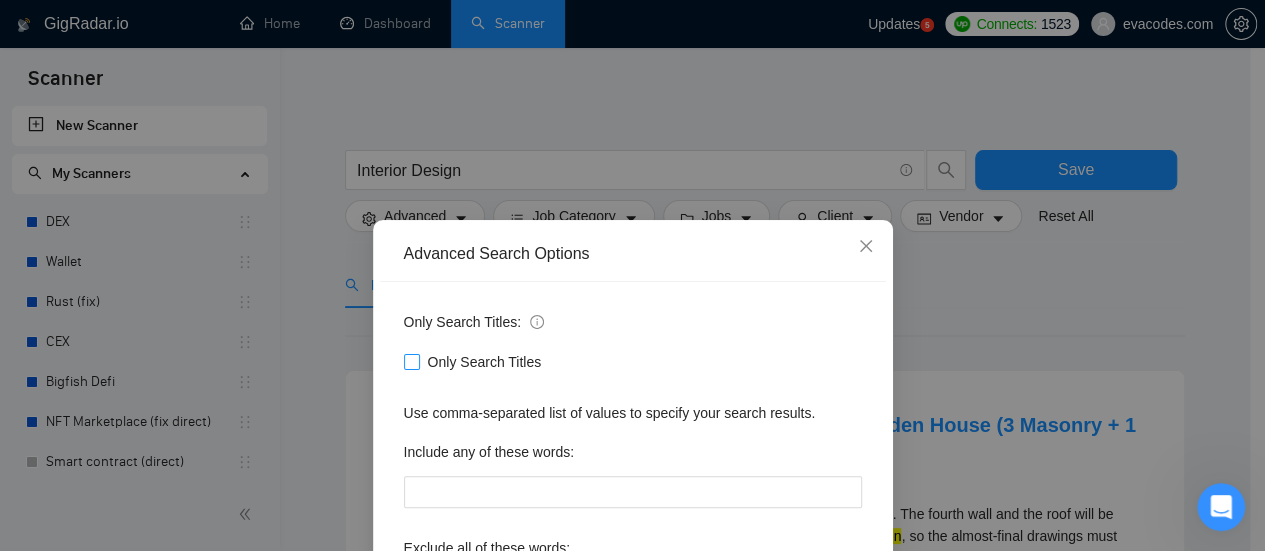 click on "Only Search Titles" at bounding box center (411, 361) 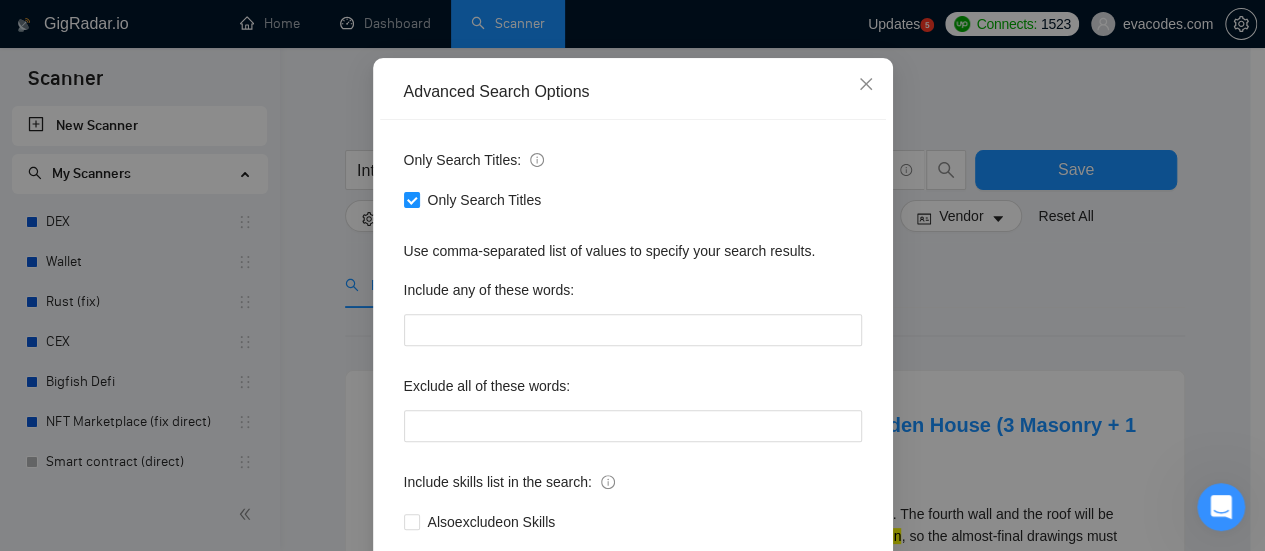 scroll, scrollTop: 280, scrollLeft: 0, axis: vertical 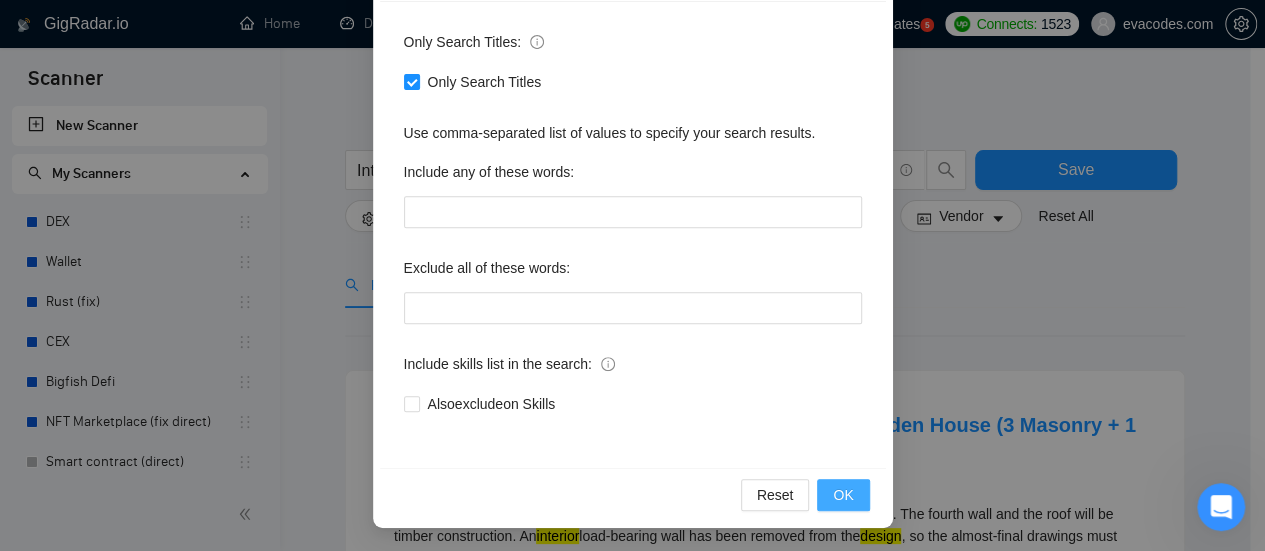 click on "OK" at bounding box center (843, 495) 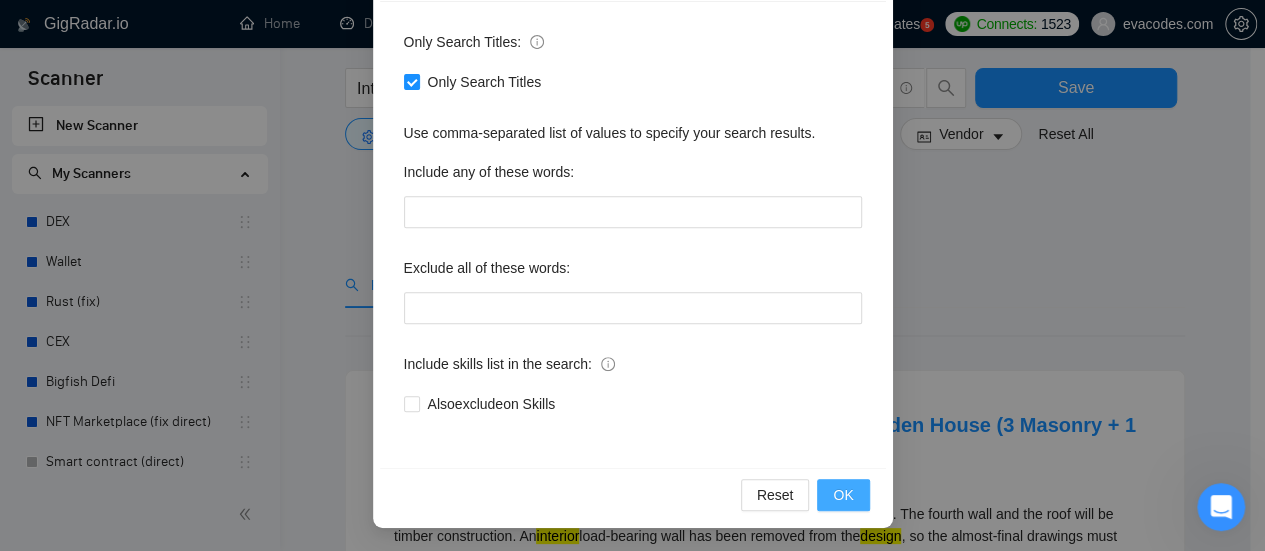 scroll, scrollTop: 300, scrollLeft: 0, axis: vertical 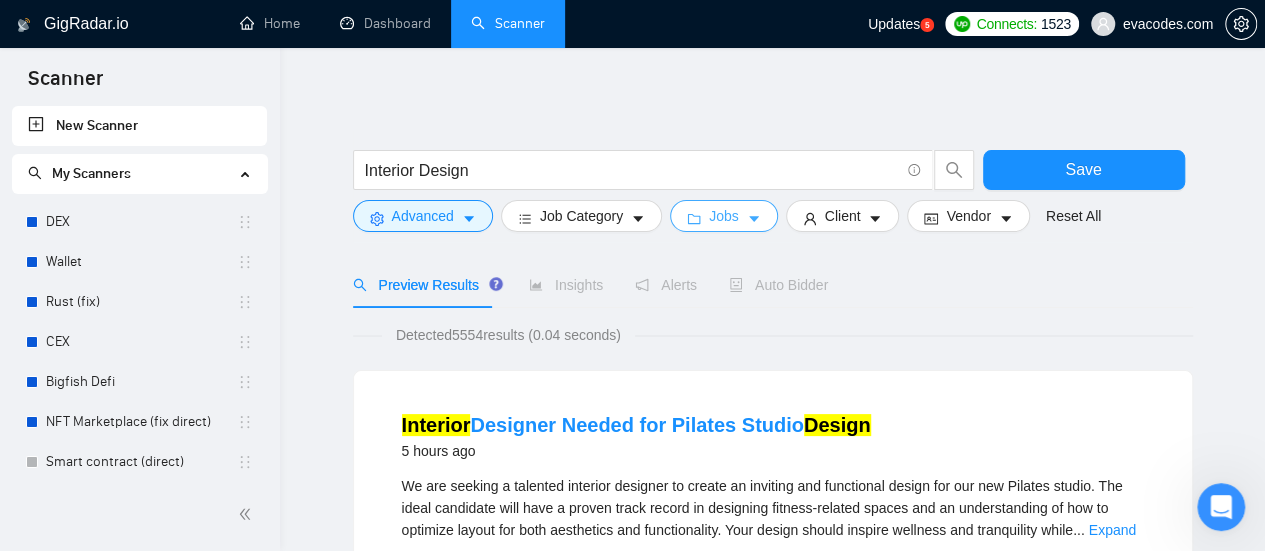 click on "Jobs" at bounding box center (724, 216) 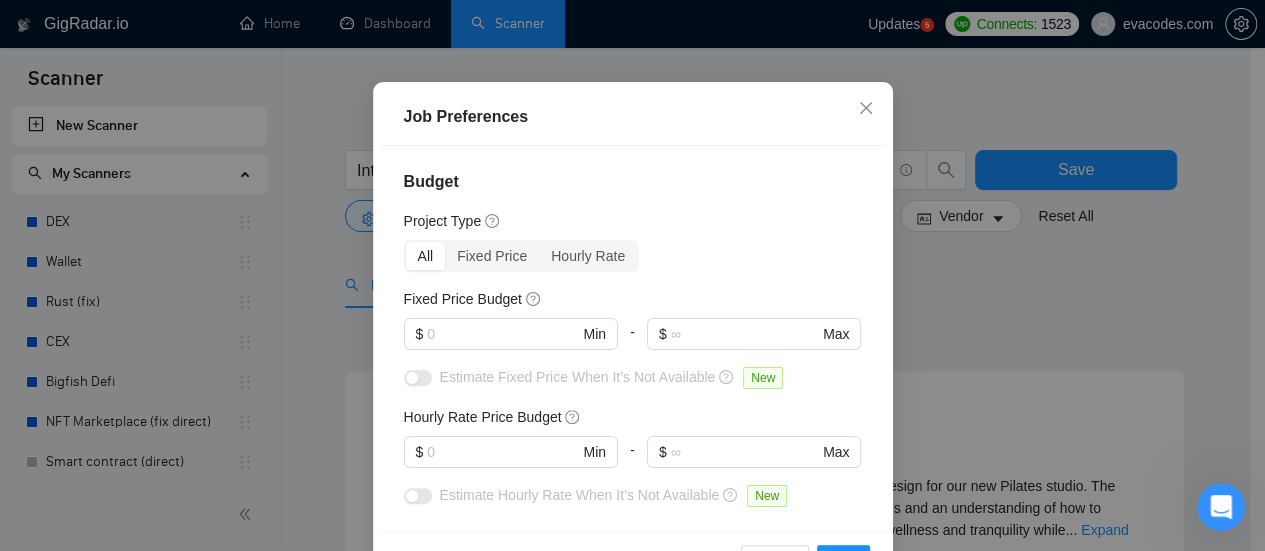 scroll, scrollTop: 100, scrollLeft: 0, axis: vertical 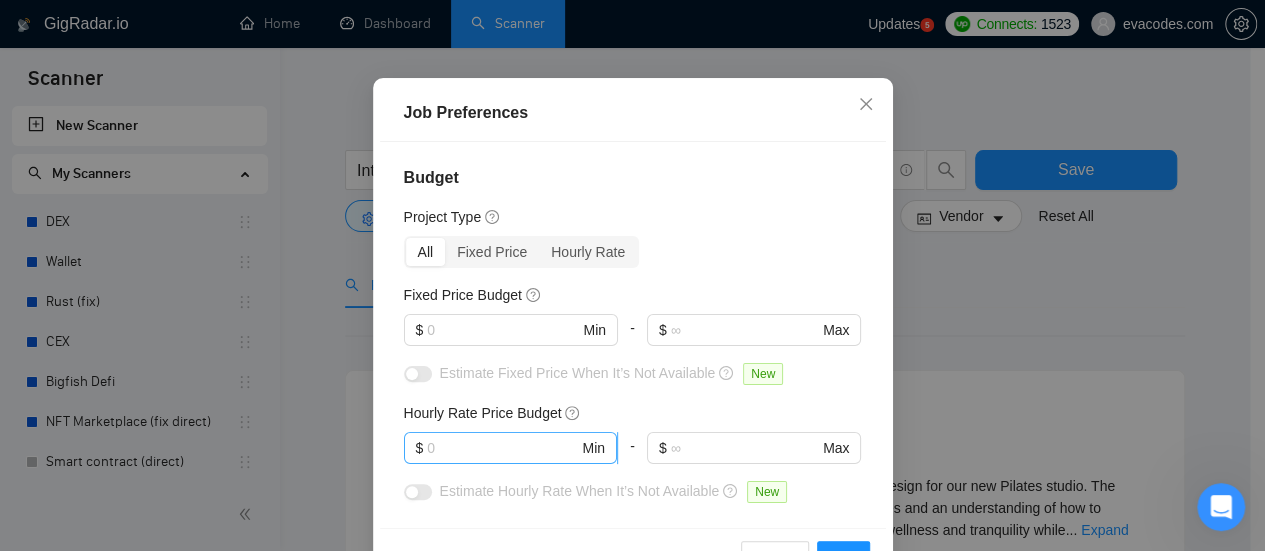 click at bounding box center (502, 448) 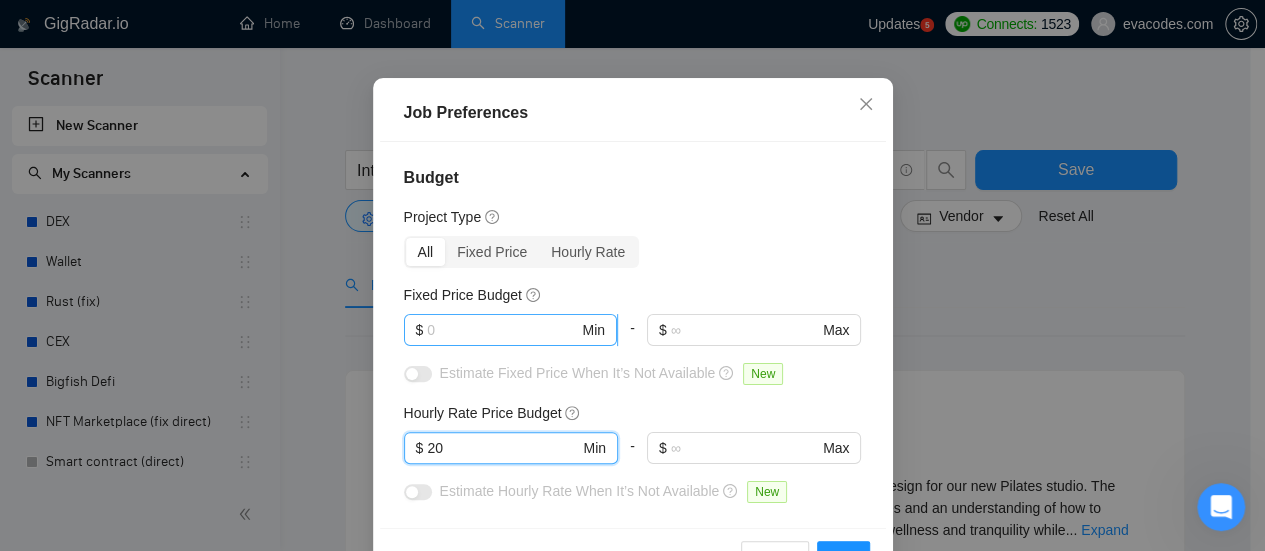type on "20" 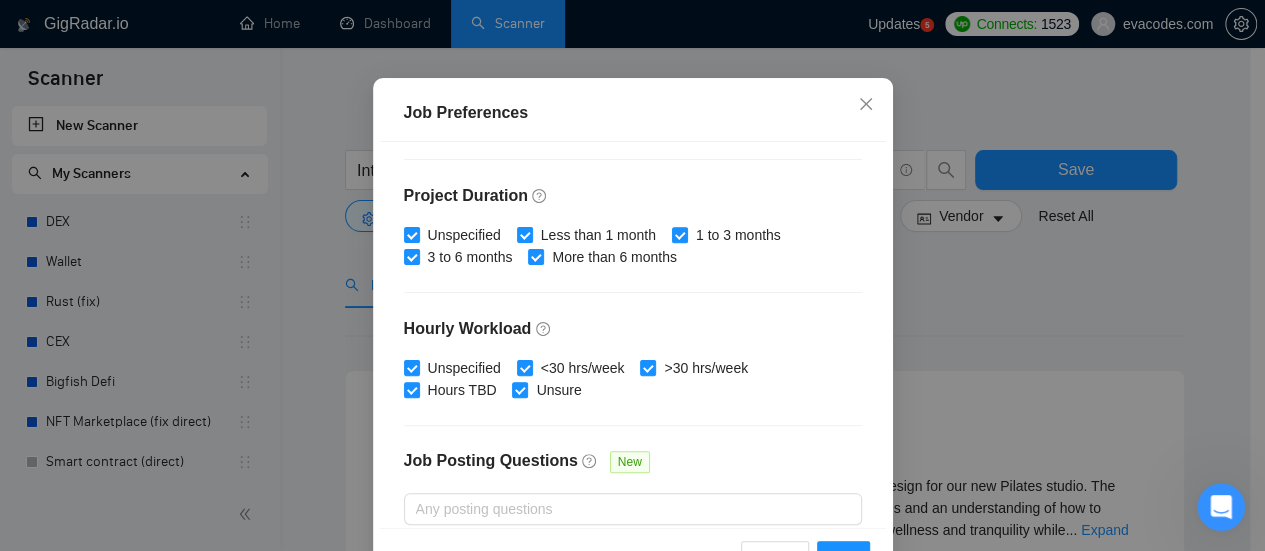 scroll, scrollTop: 600, scrollLeft: 0, axis: vertical 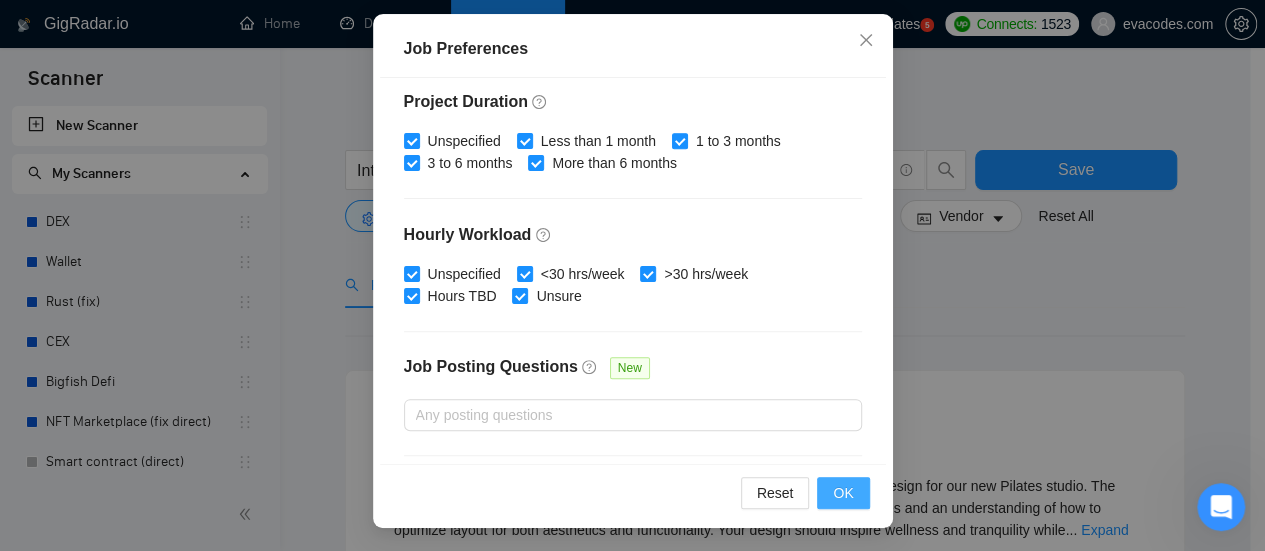 type on "300" 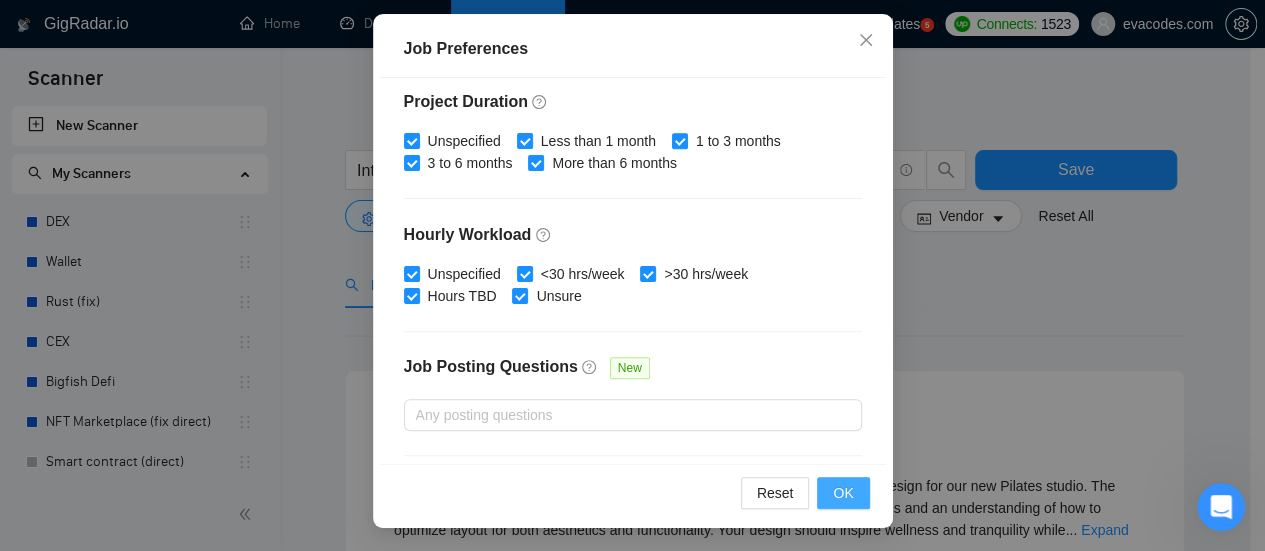 click on "OK" at bounding box center [843, 493] 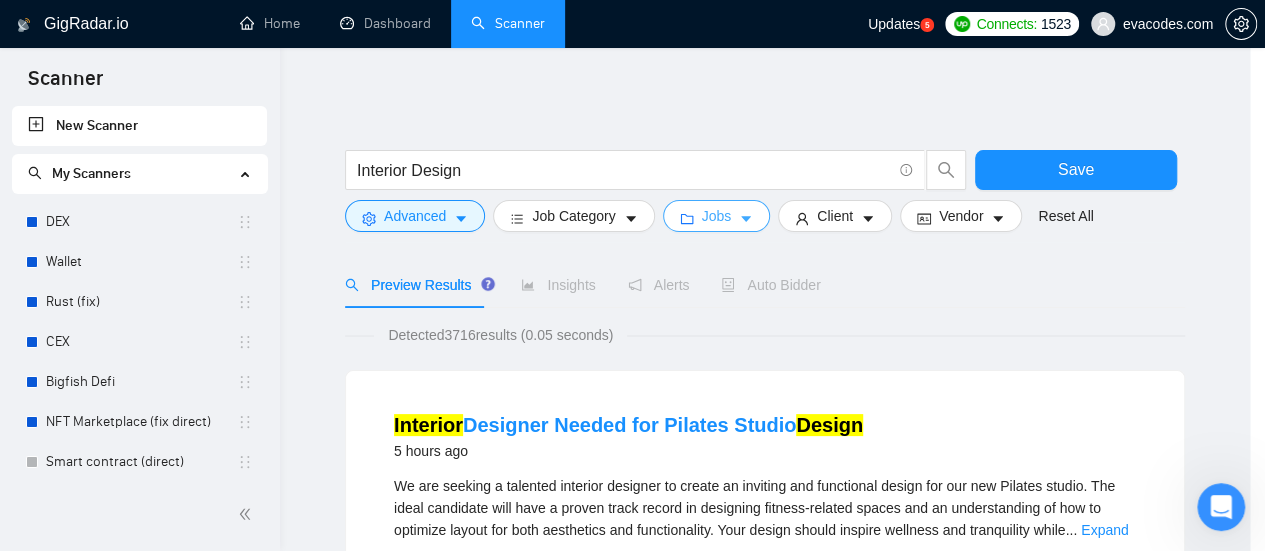 scroll, scrollTop: 0, scrollLeft: 0, axis: both 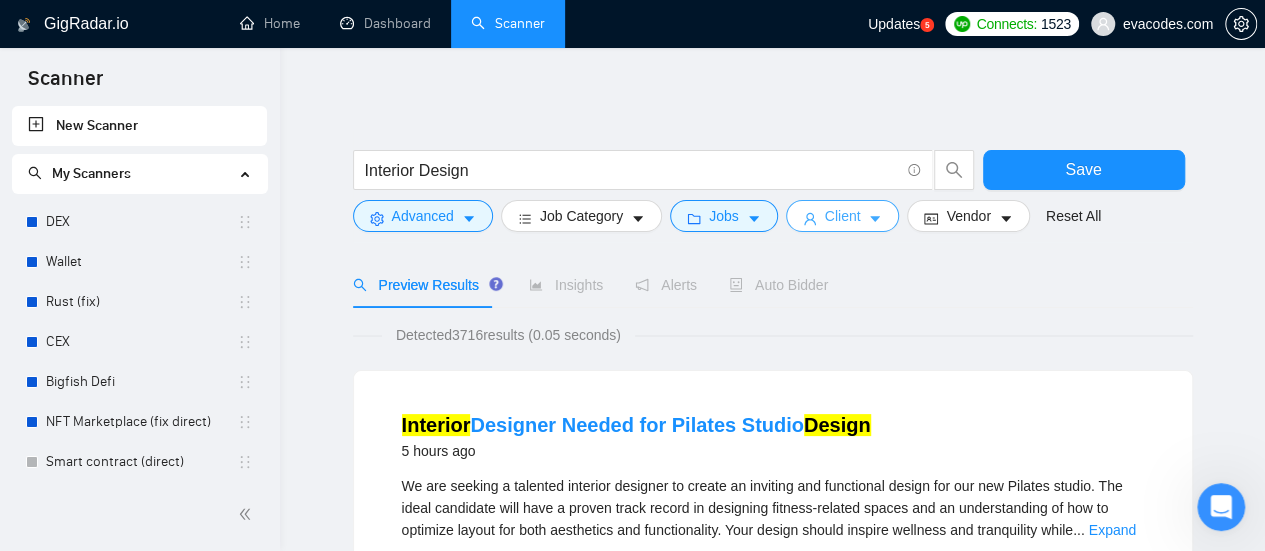 click on "Client" at bounding box center [843, 216] 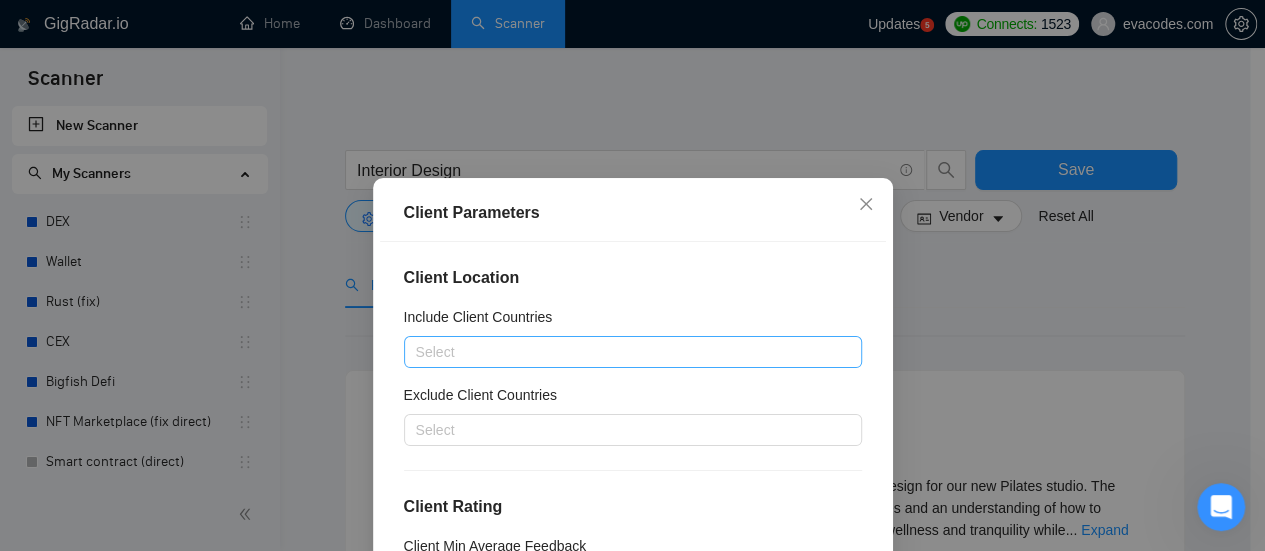 click at bounding box center (623, 352) 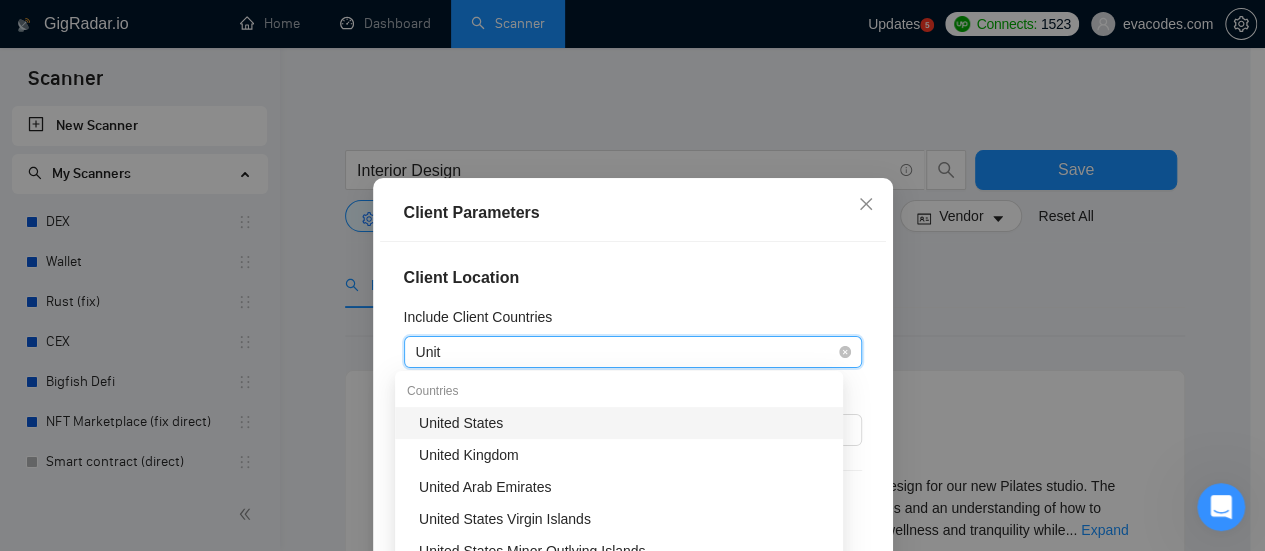 type on "Unite" 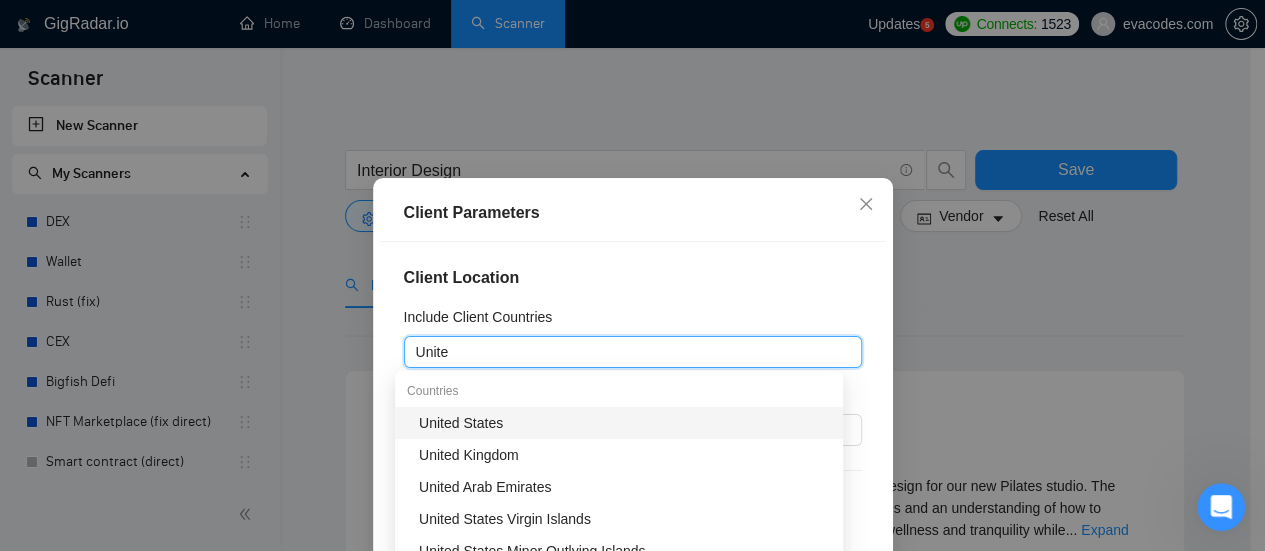 click on "United States" at bounding box center (625, 423) 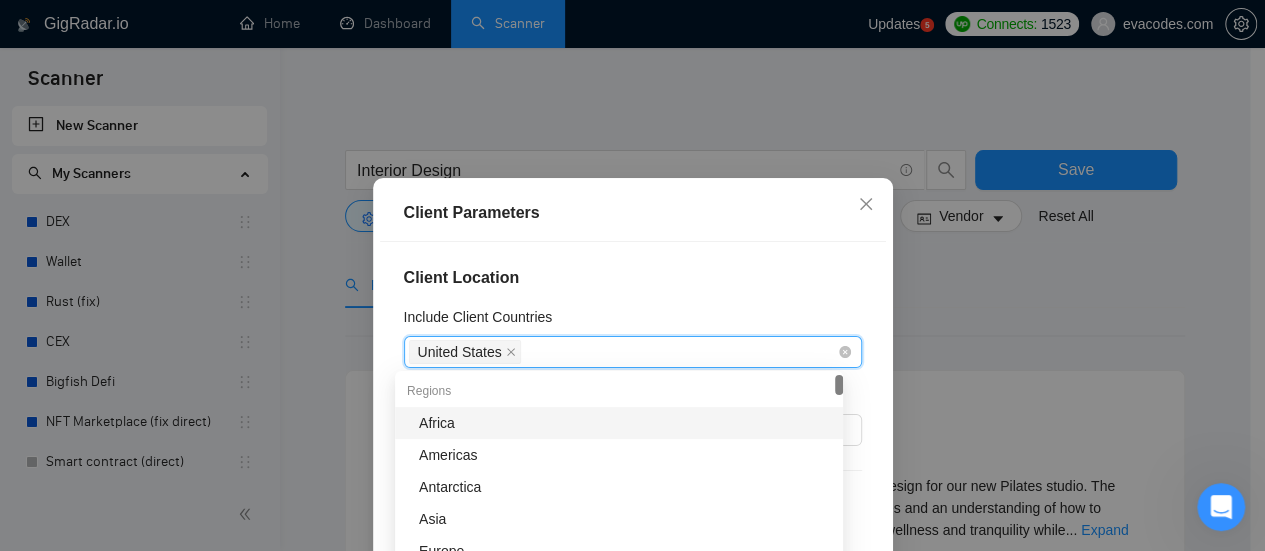 click on "United States" at bounding box center (623, 352) 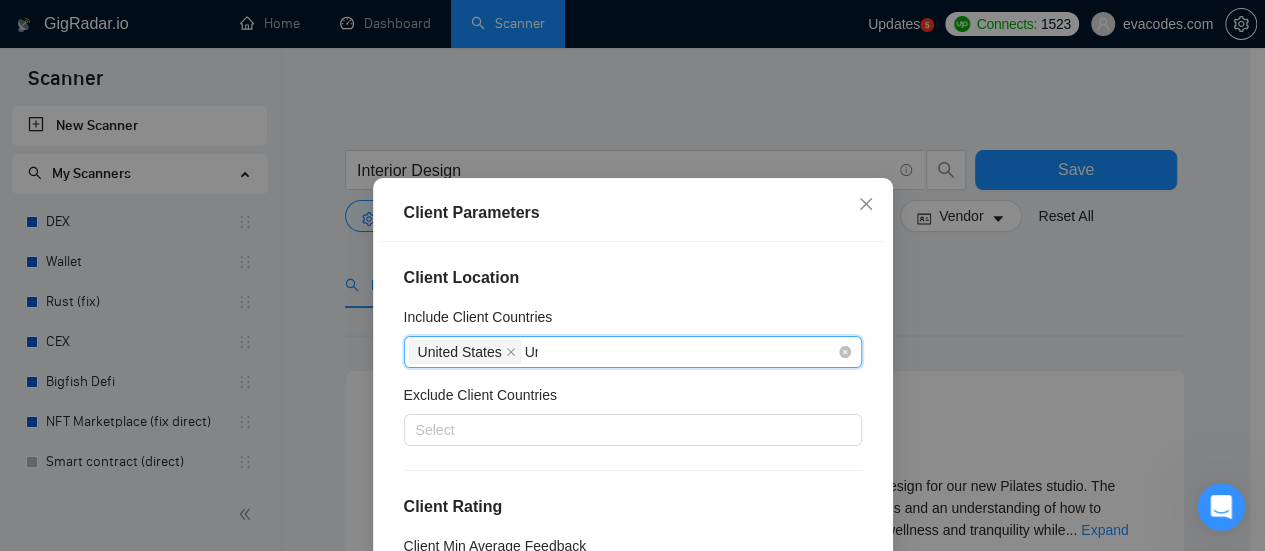 type on "United" 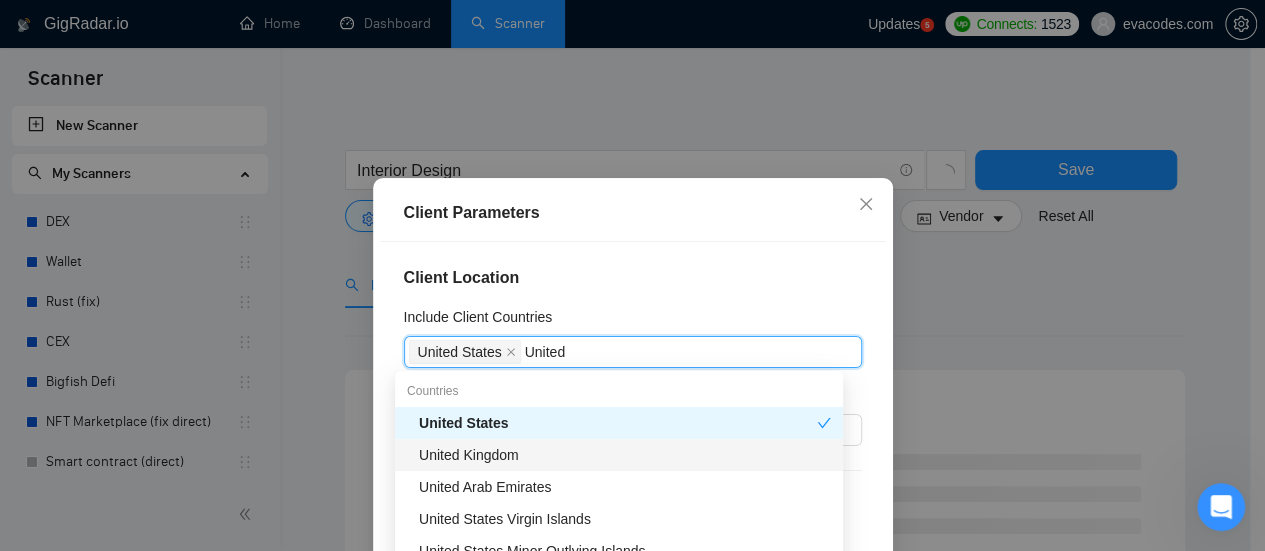 click on "United Kingdom" at bounding box center [625, 455] 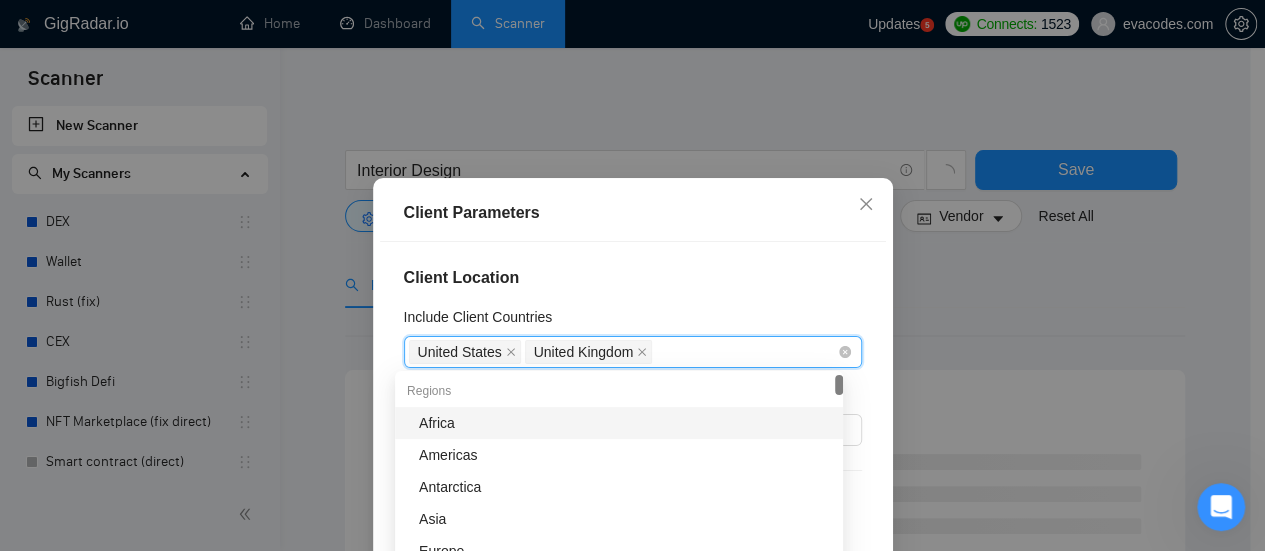 click on "[COUNTRY] [COUNTRY]" at bounding box center (623, 352) 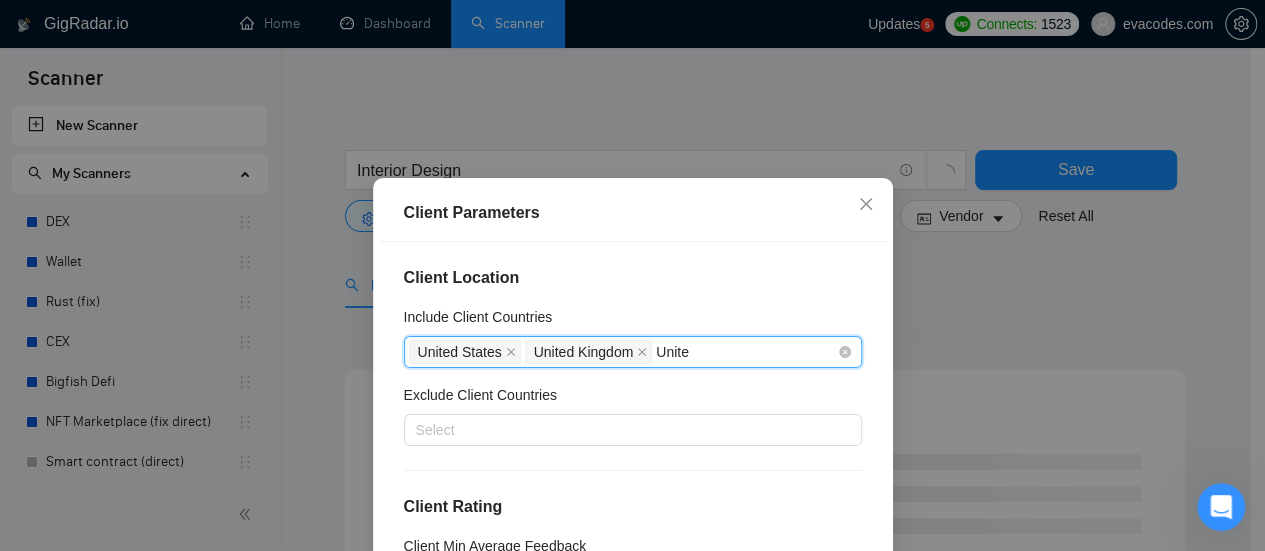 type on "United" 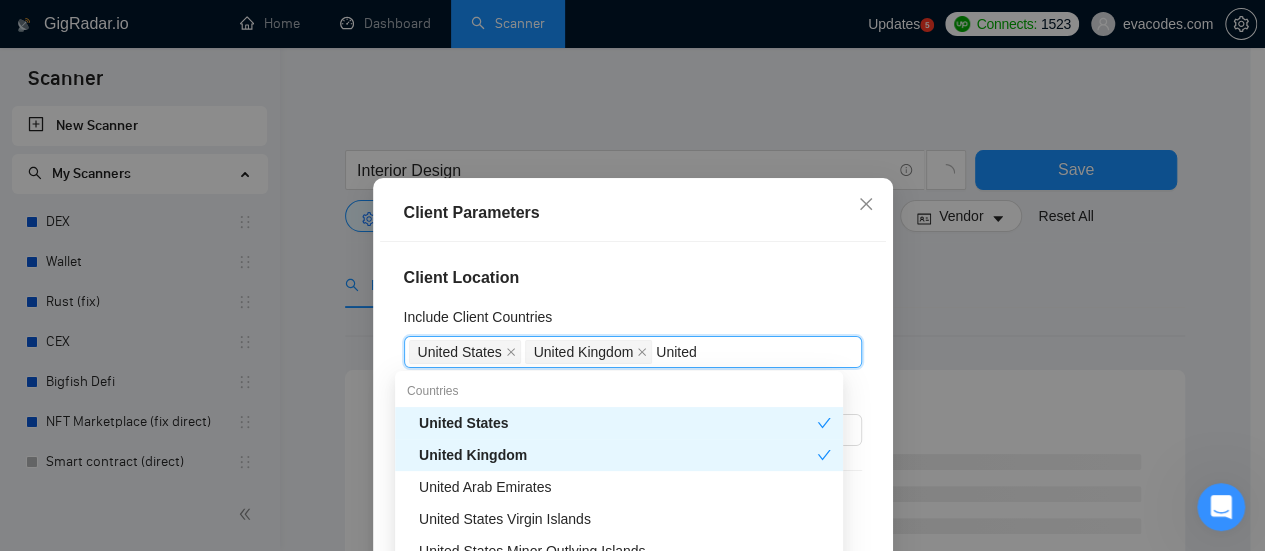 click on "United Arab Emirates" at bounding box center [625, 487] 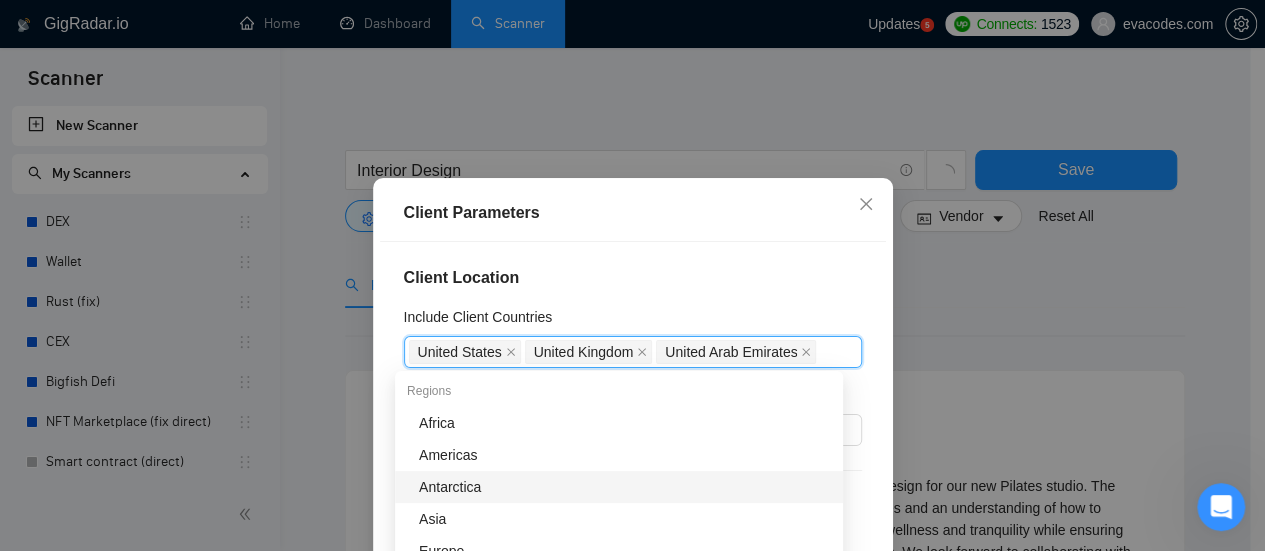 click on "Client Location" at bounding box center [633, 278] 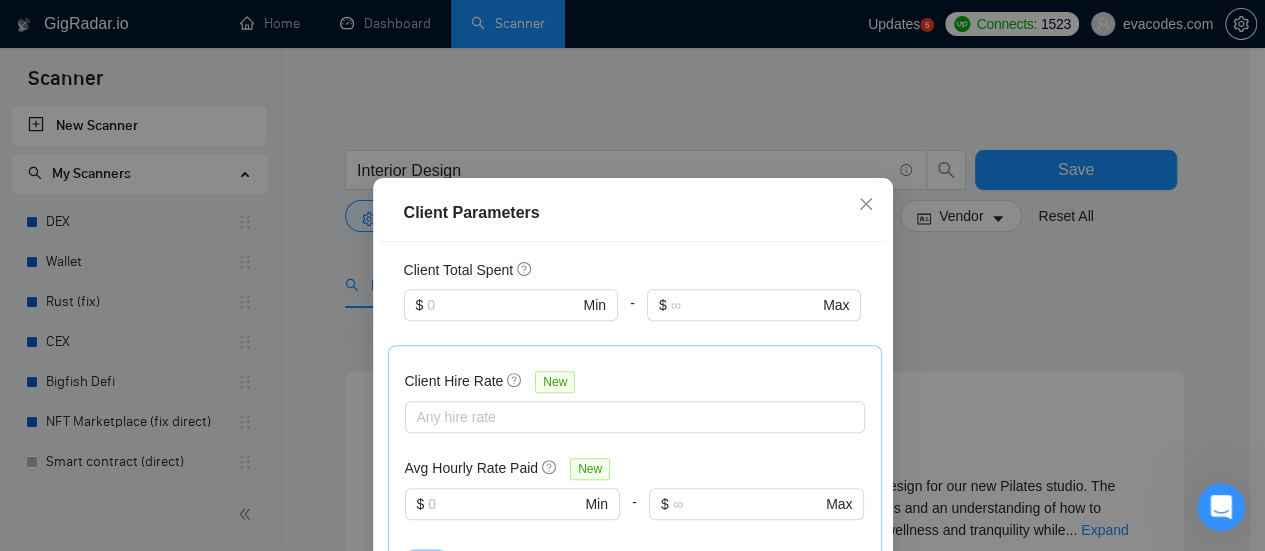 scroll, scrollTop: 630, scrollLeft: 0, axis: vertical 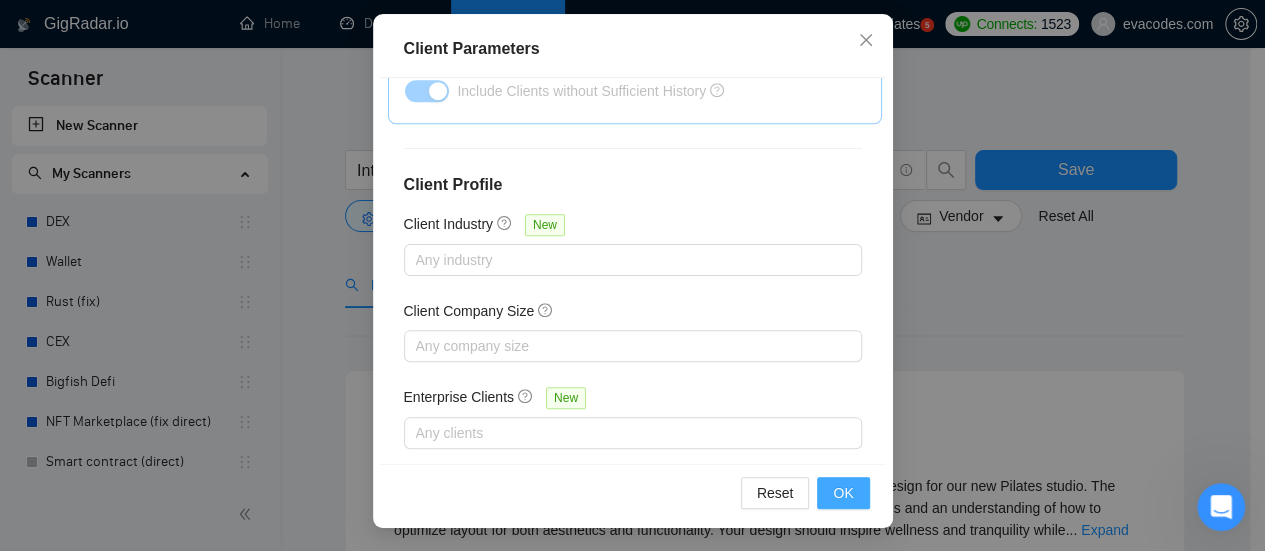 click on "OK" at bounding box center (843, 493) 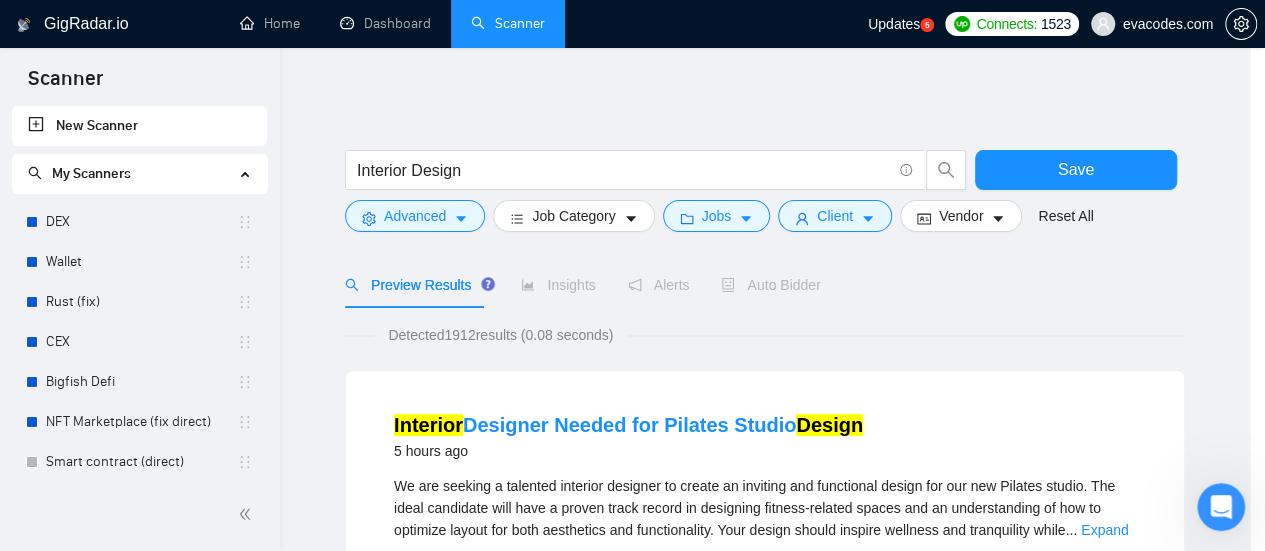 scroll, scrollTop: 106, scrollLeft: 0, axis: vertical 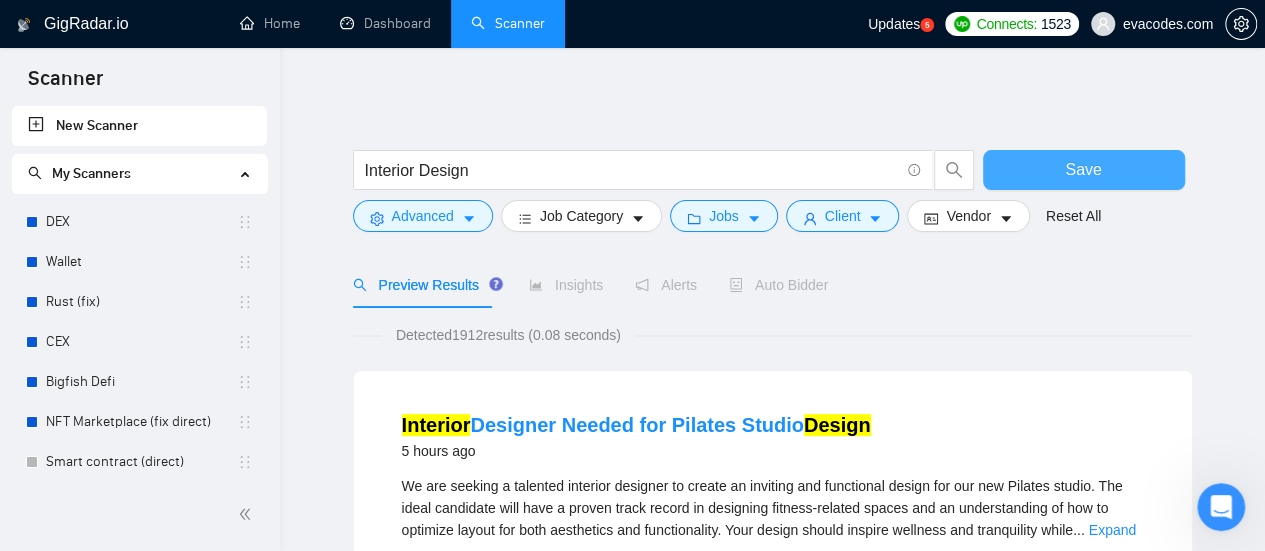 click on "Save" at bounding box center (1084, 170) 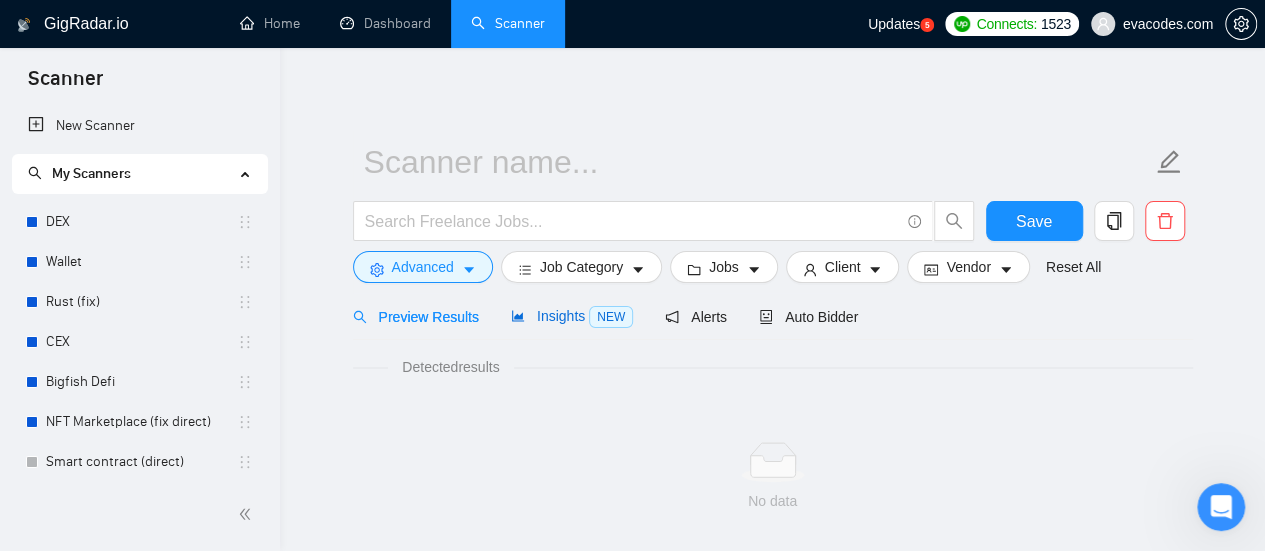 click on "Insights NEW" at bounding box center (572, 316) 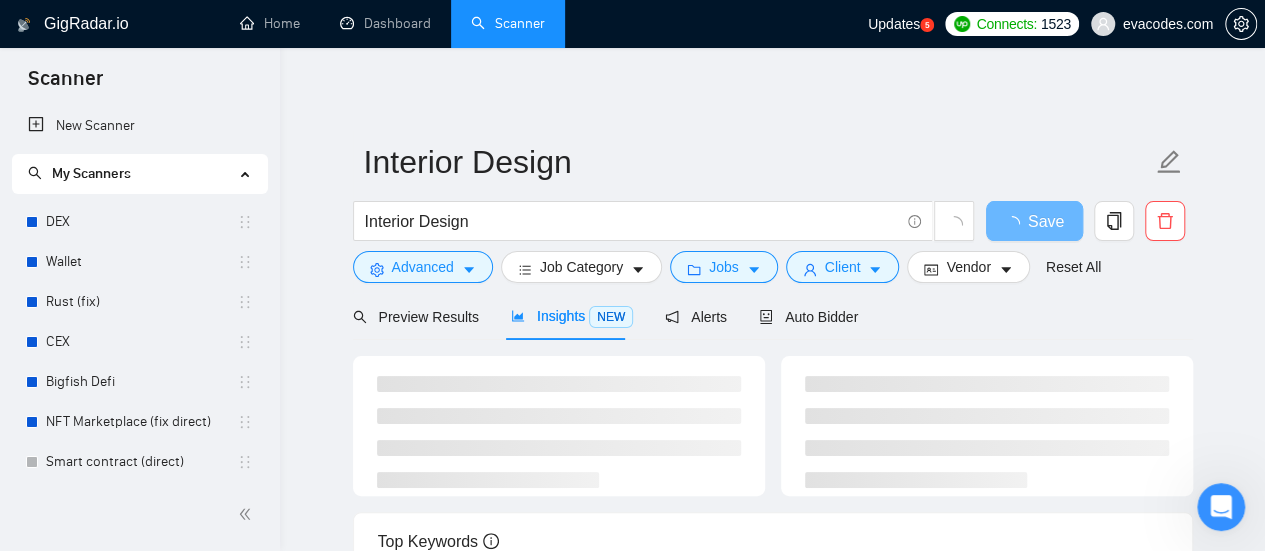click at bounding box center [773, 293] 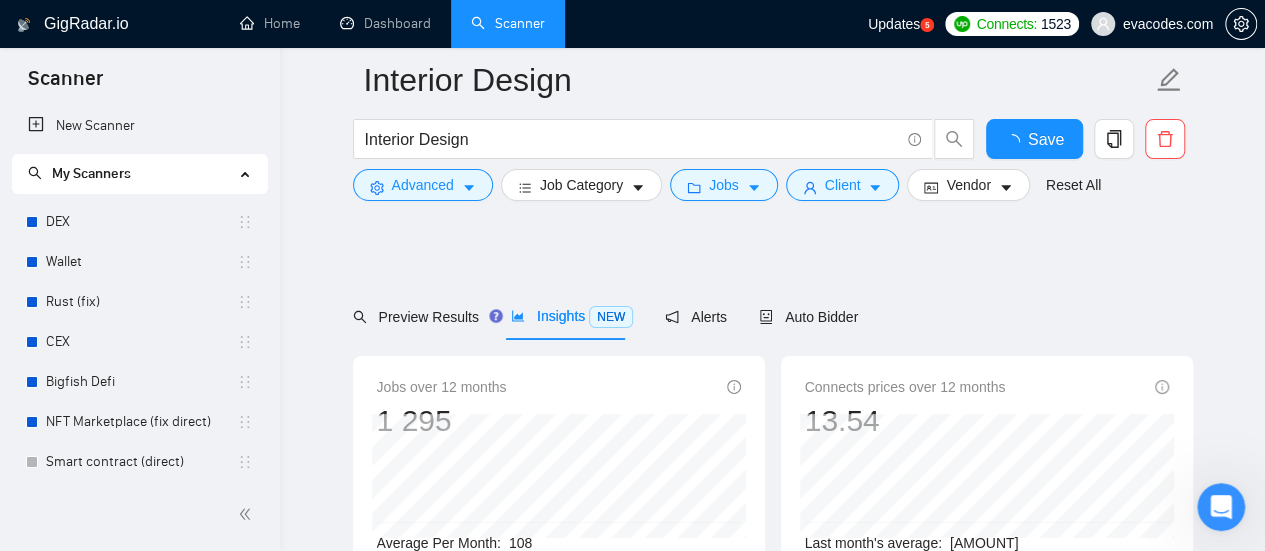 scroll, scrollTop: 100, scrollLeft: 0, axis: vertical 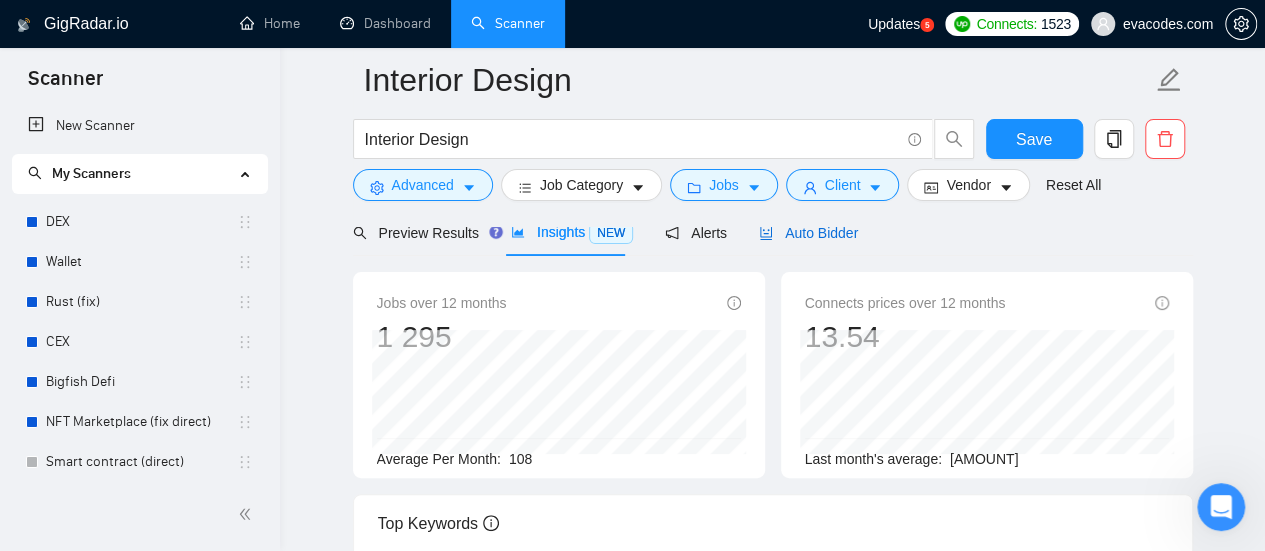 click on "Auto Bidder" at bounding box center [808, 233] 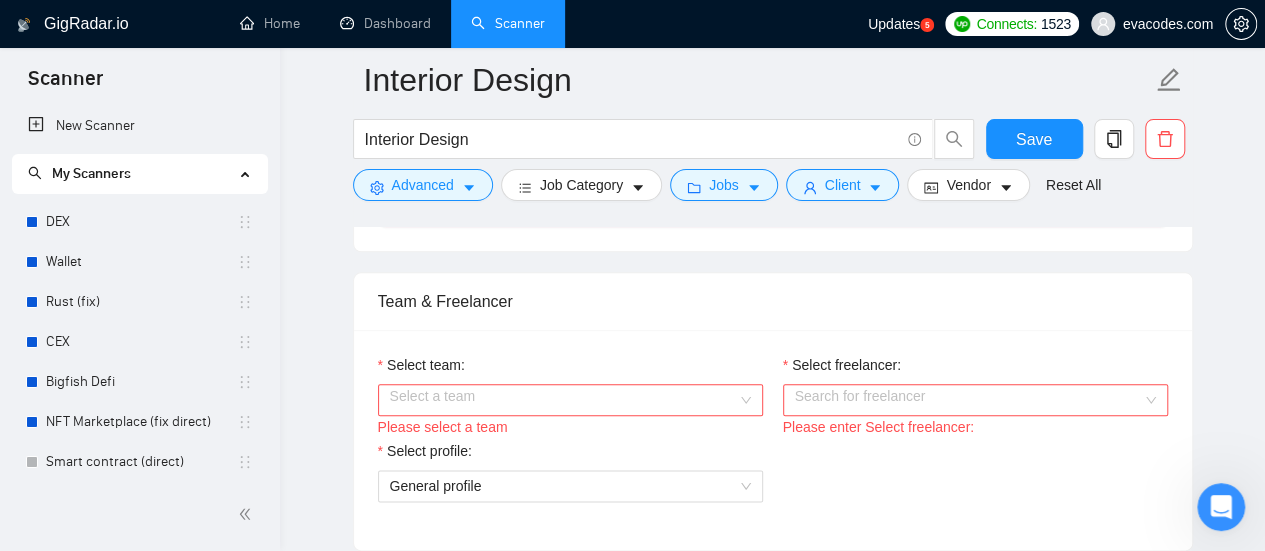 scroll, scrollTop: 1000, scrollLeft: 0, axis: vertical 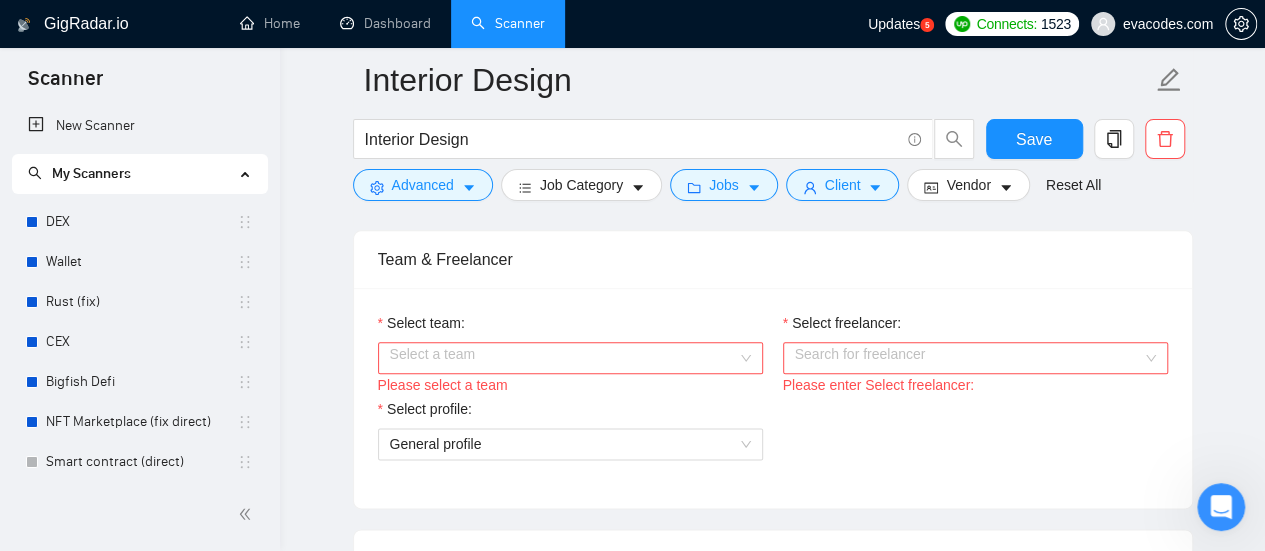click on "Select team:" at bounding box center (563, 358) 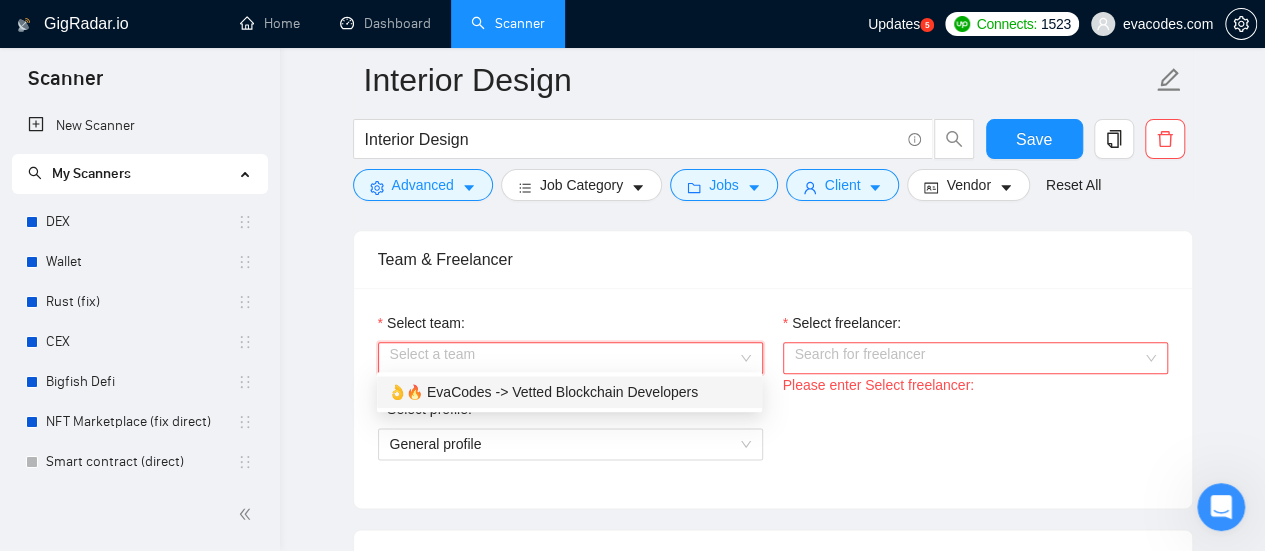 click on "👌🔥 EvaCodes -> Vetted Blockchain Developers" at bounding box center (569, 392) 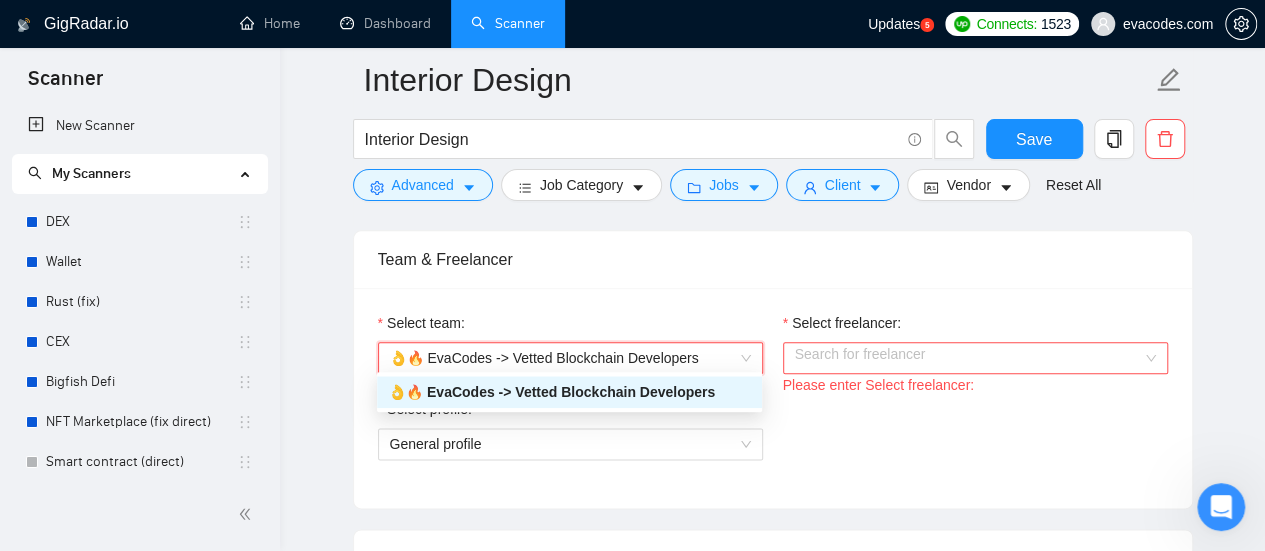 click on "Select freelancer:" at bounding box center [968, 358] 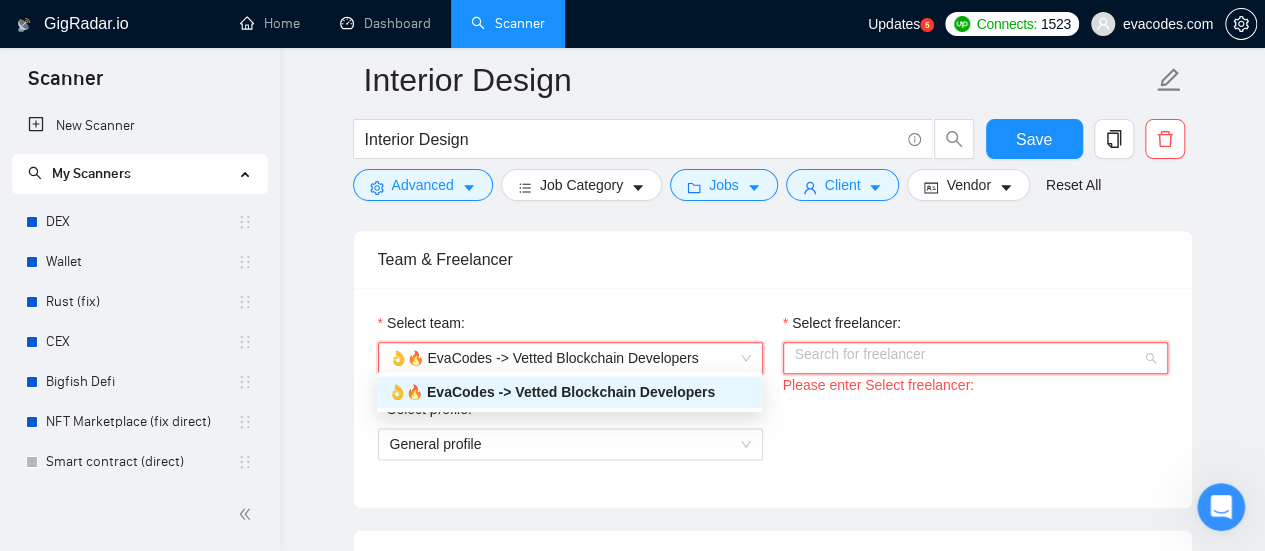 click on "Select freelancer:" at bounding box center (968, 358) 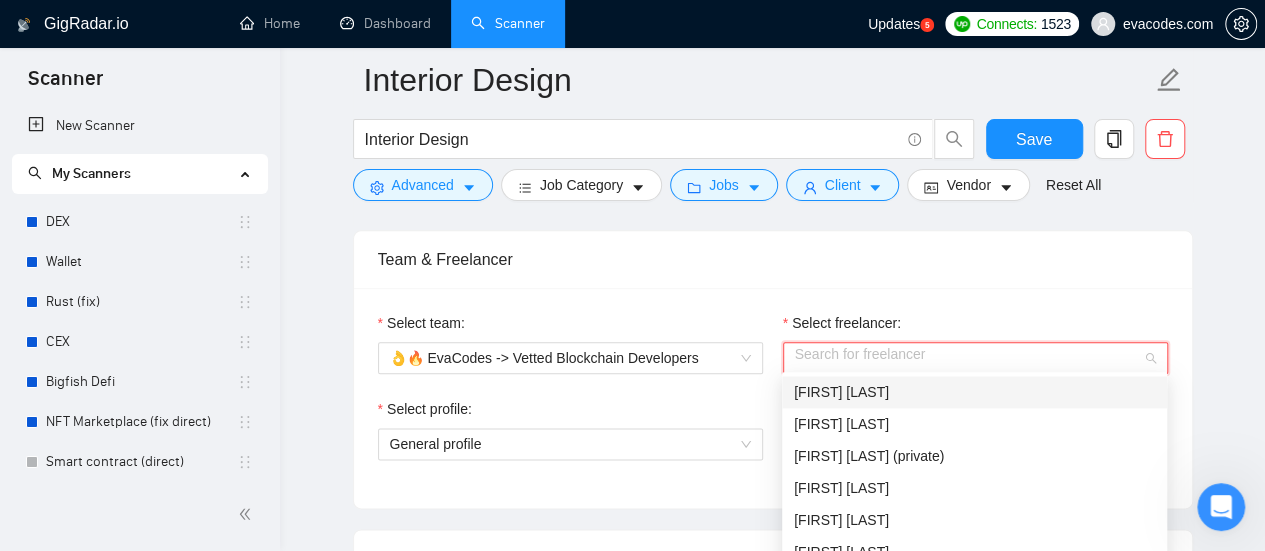 click on "[FIRST] [LAST]" at bounding box center (974, 392) 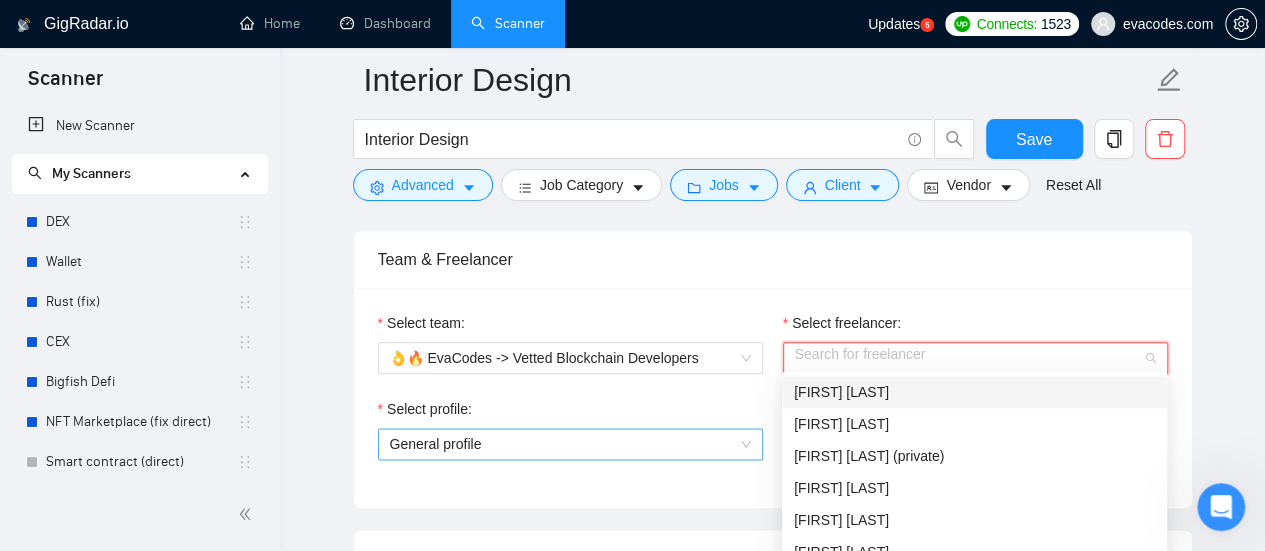 click on "Select team: 👌🔥 EvaCodes -> Vetted Blockchain Developers Select freelancer: Search for freelancer Please enter Select freelancer: Select profile: General profile" at bounding box center (773, 398) 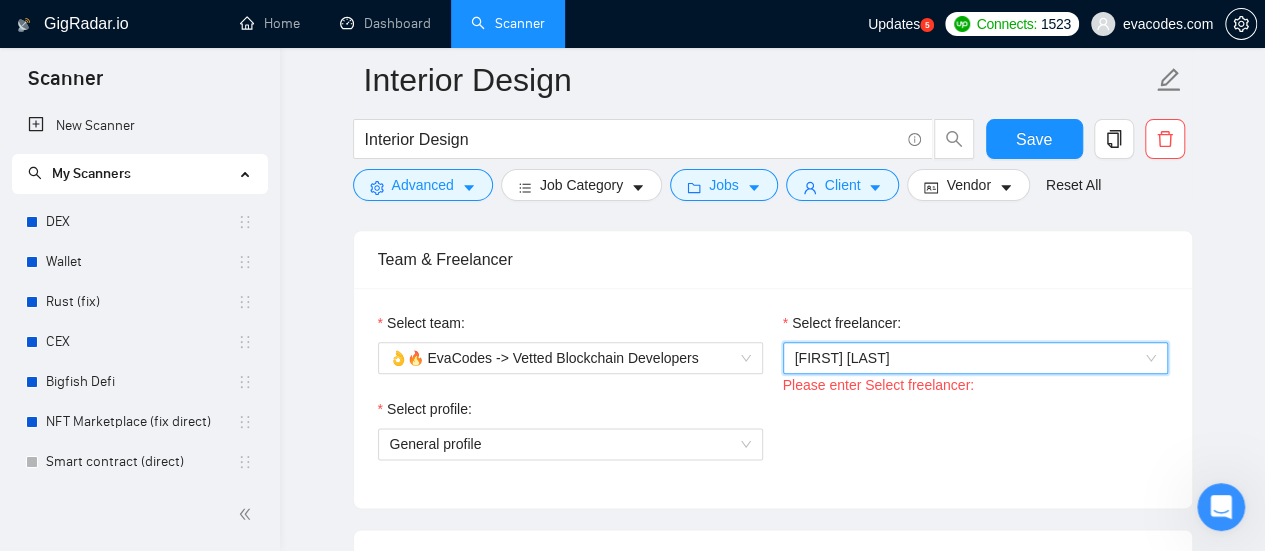scroll, scrollTop: 1100, scrollLeft: 0, axis: vertical 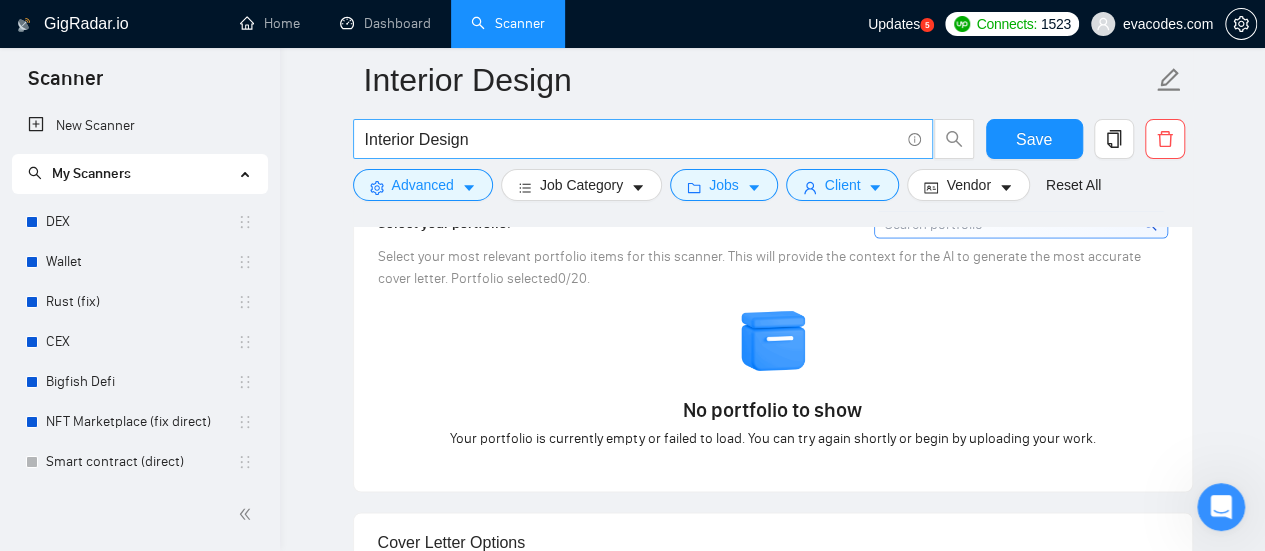 click on "Interior Design" at bounding box center [632, 139] 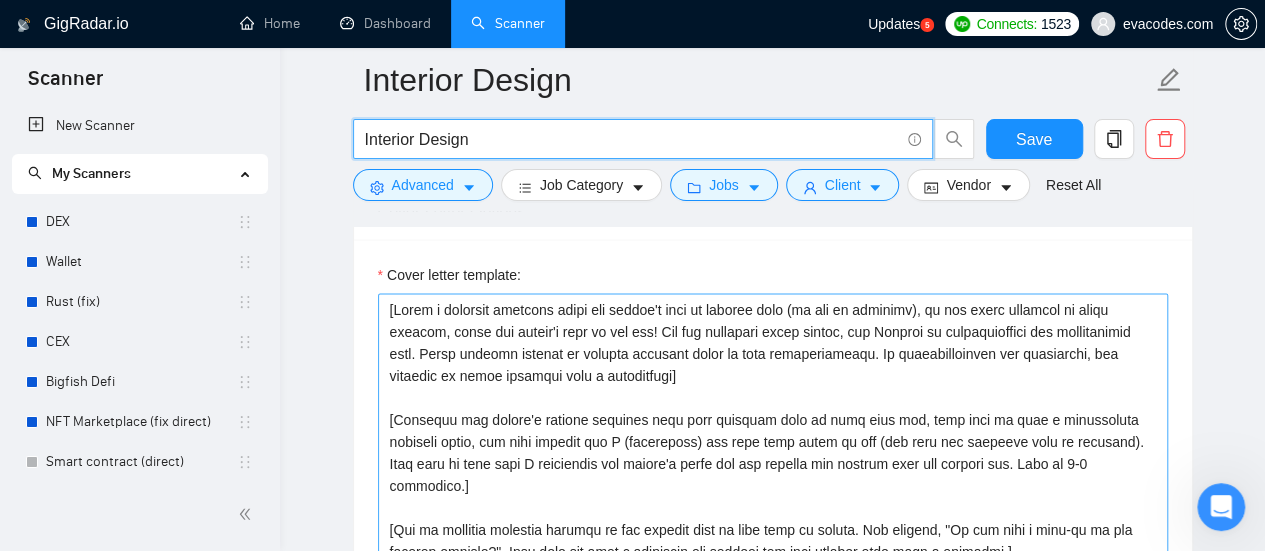scroll, scrollTop: 1700, scrollLeft: 0, axis: vertical 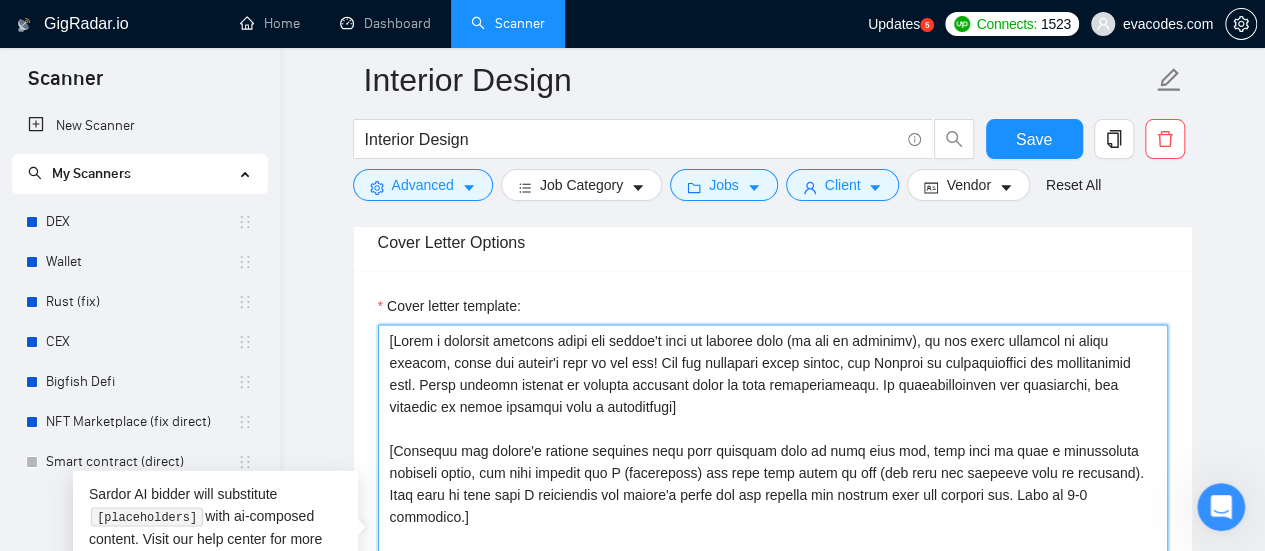 click on "Cover letter template:" at bounding box center (773, 549) 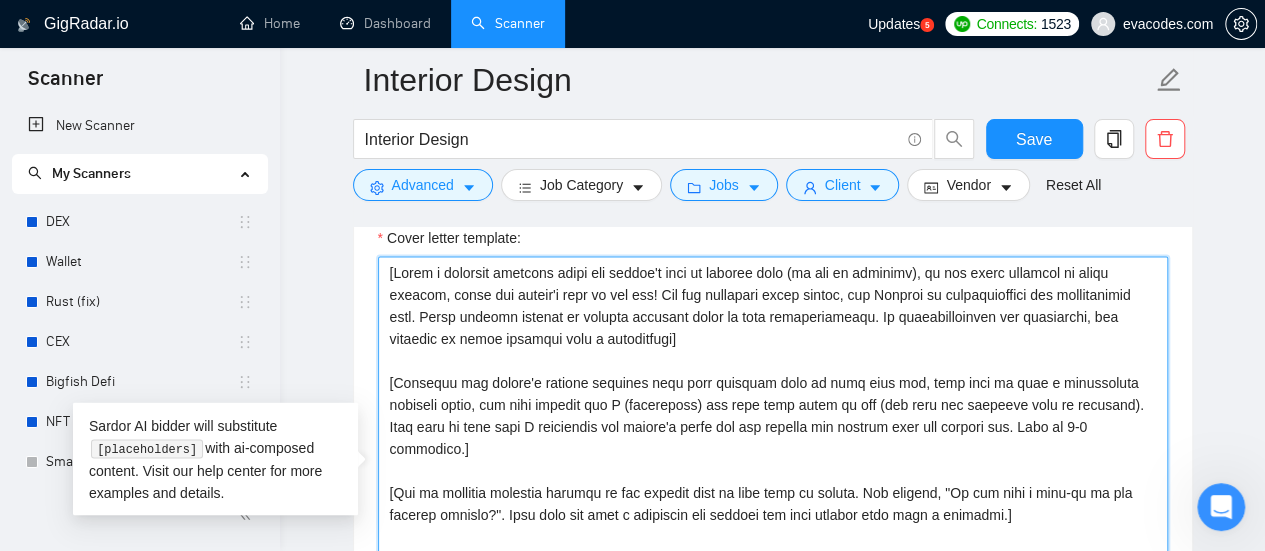 scroll, scrollTop: 1800, scrollLeft: 0, axis: vertical 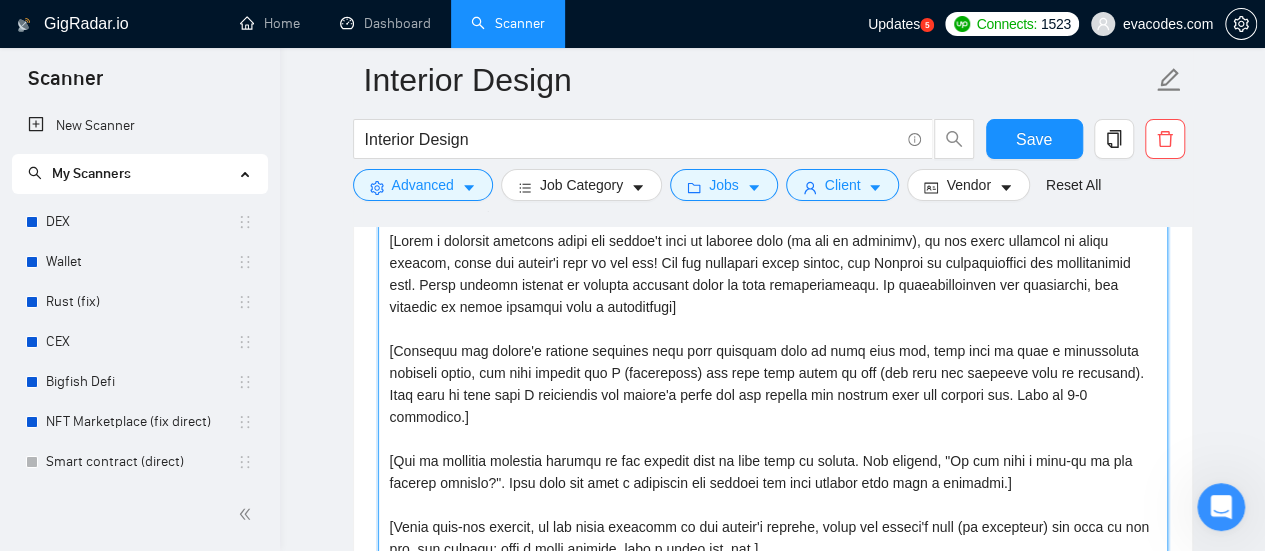 drag, startPoint x: 778, startPoint y: 519, endPoint x: 756, endPoint y: 524, distance: 22.561028 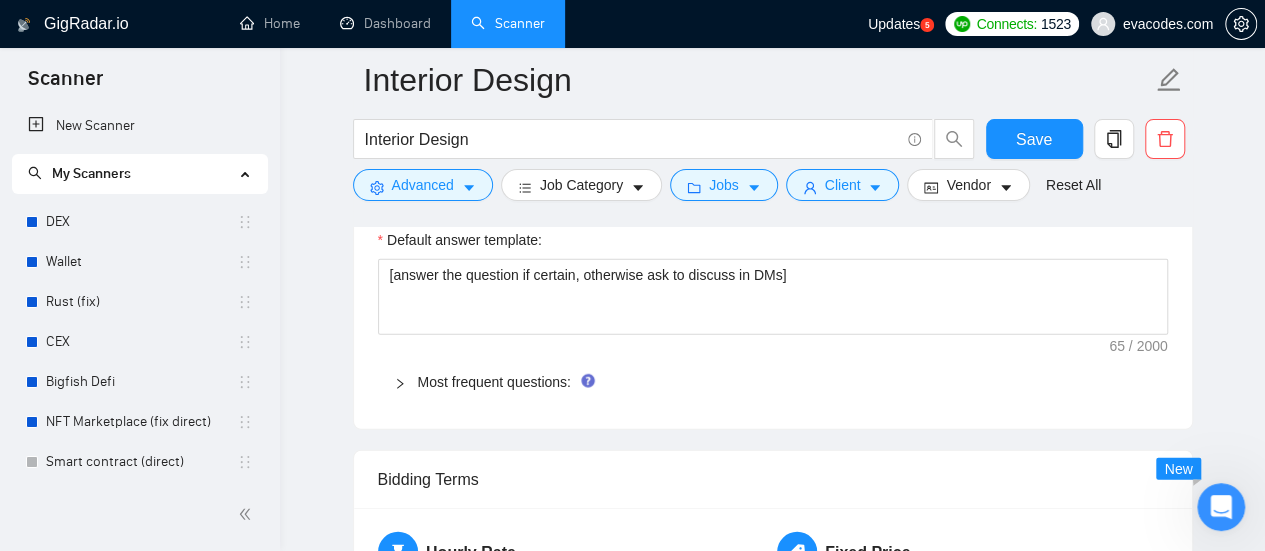 scroll, scrollTop: 2400, scrollLeft: 0, axis: vertical 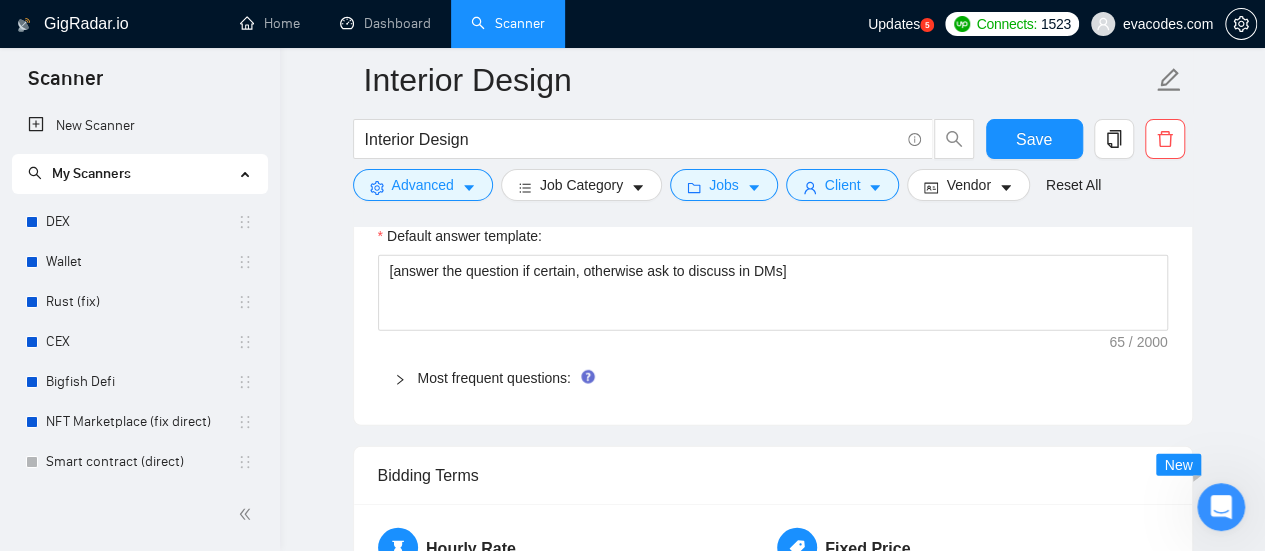 click on "Most frequent questions:" at bounding box center [785, 378] 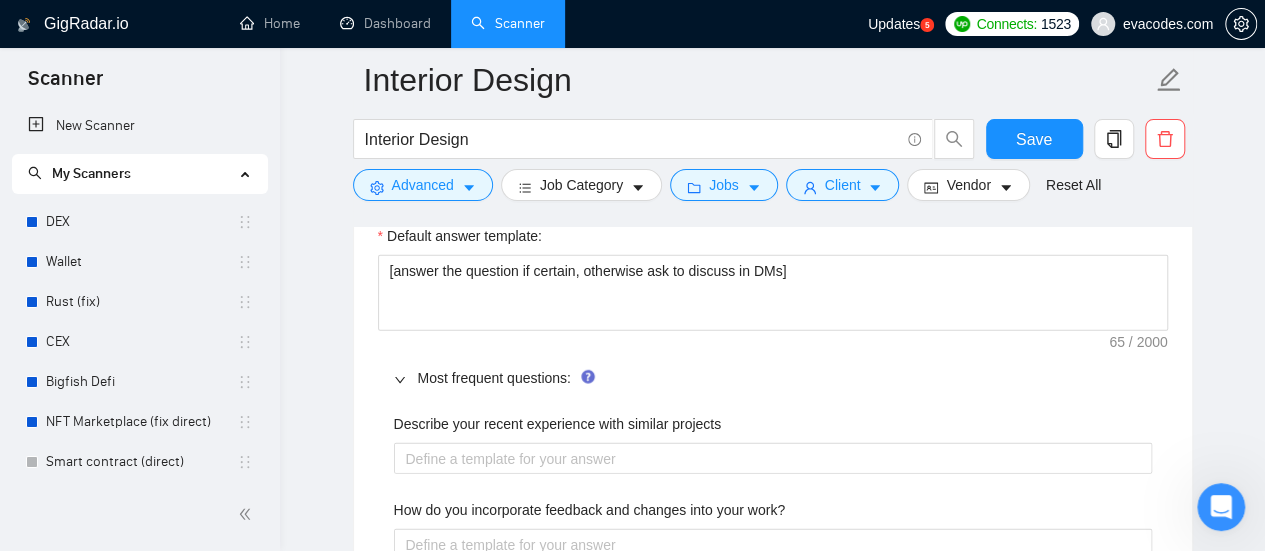 type 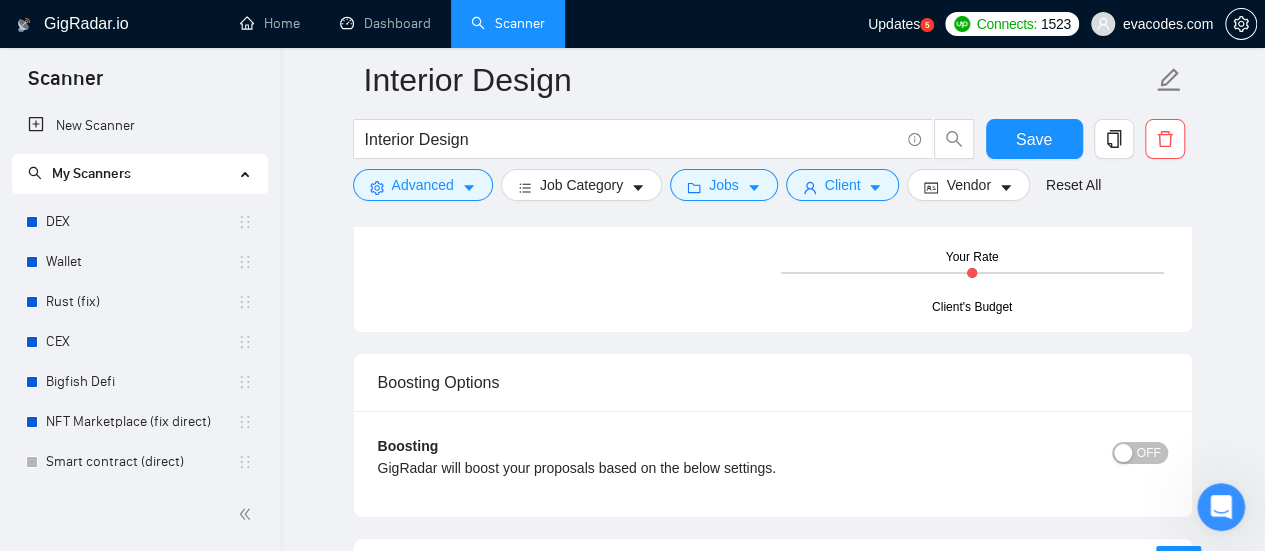 scroll, scrollTop: 3700, scrollLeft: 0, axis: vertical 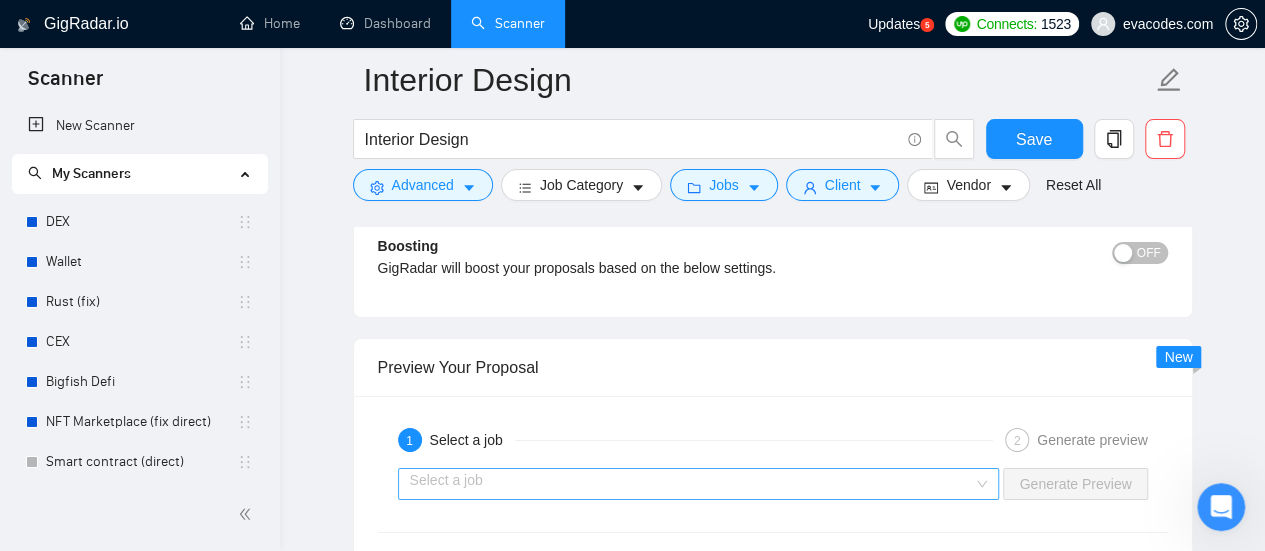 click at bounding box center [692, 484] 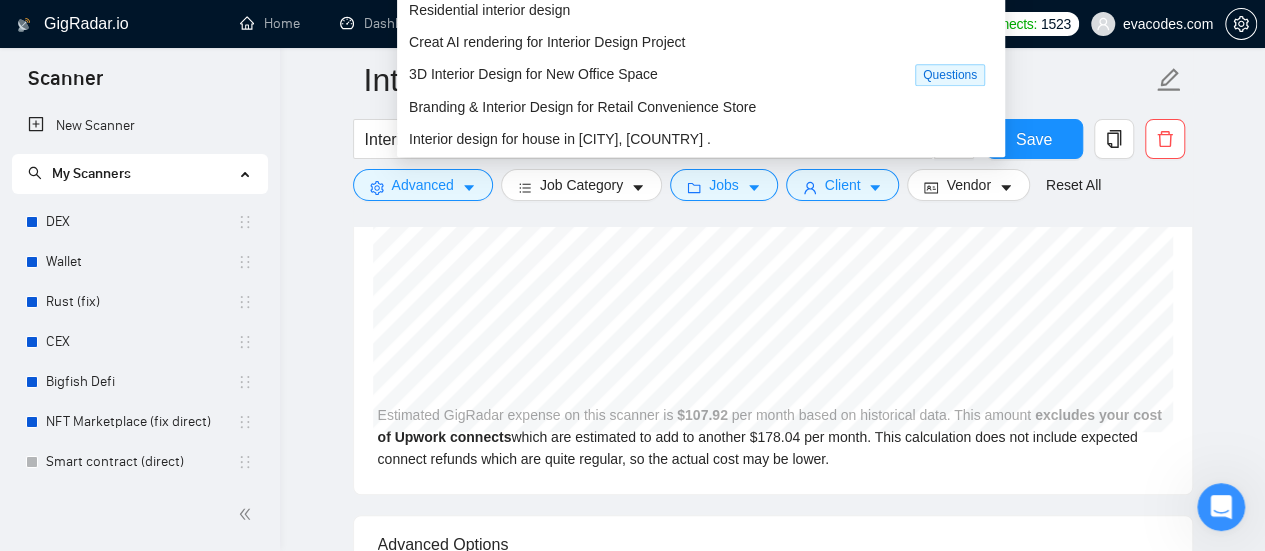 scroll, scrollTop: 4000, scrollLeft: 0, axis: vertical 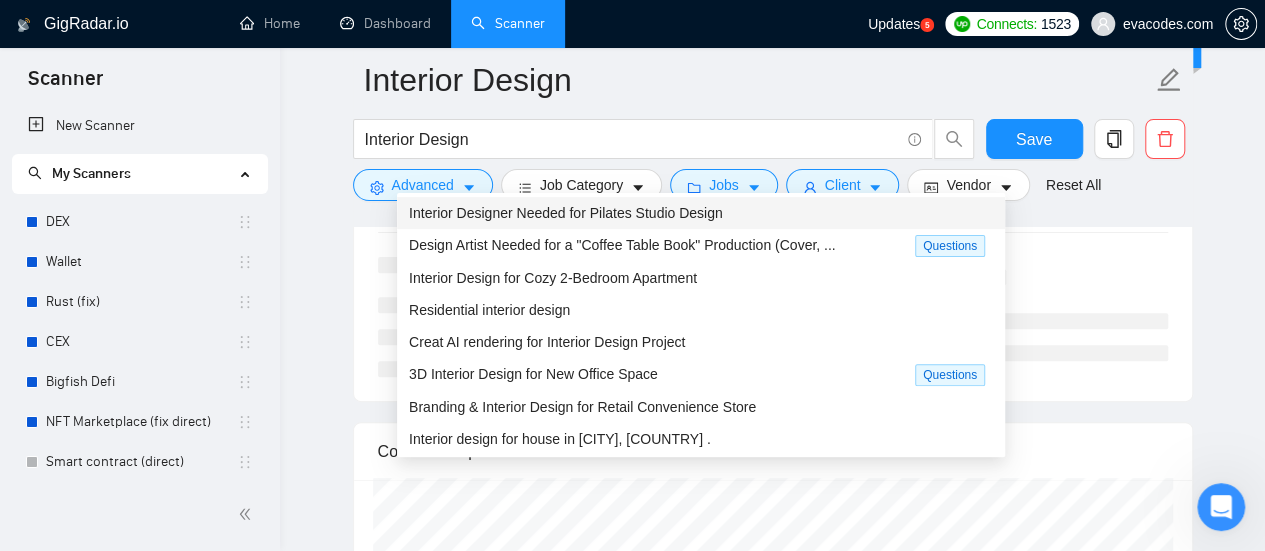 click on "Interior Designer Needed for Pilates Studio Design" at bounding box center [566, 213] 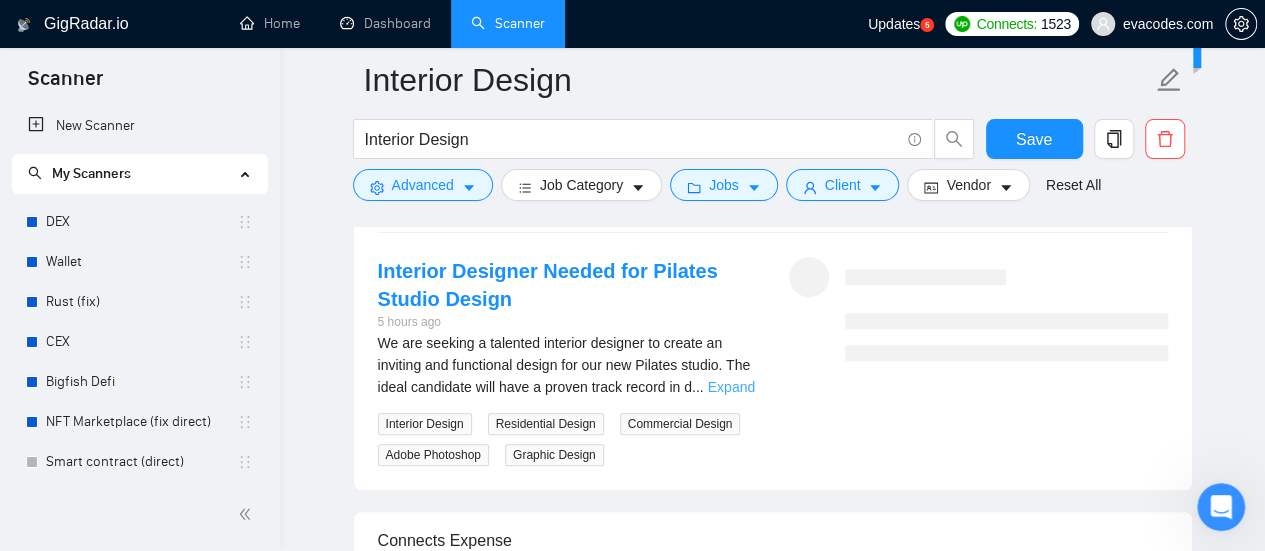 click on "Expand" at bounding box center [731, 387] 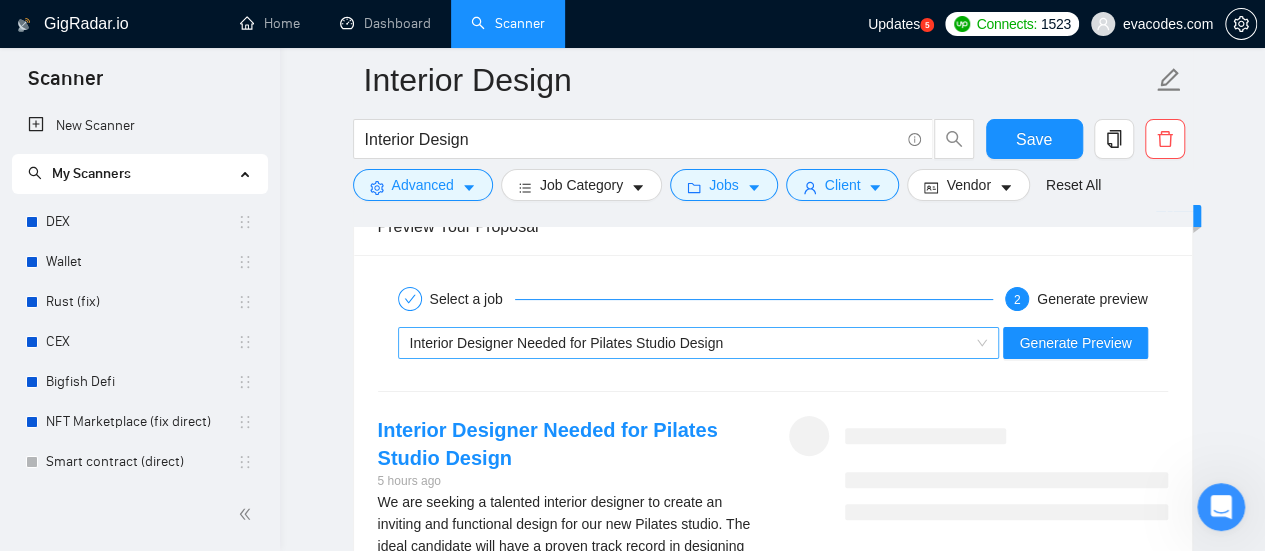 scroll, scrollTop: 3800, scrollLeft: 0, axis: vertical 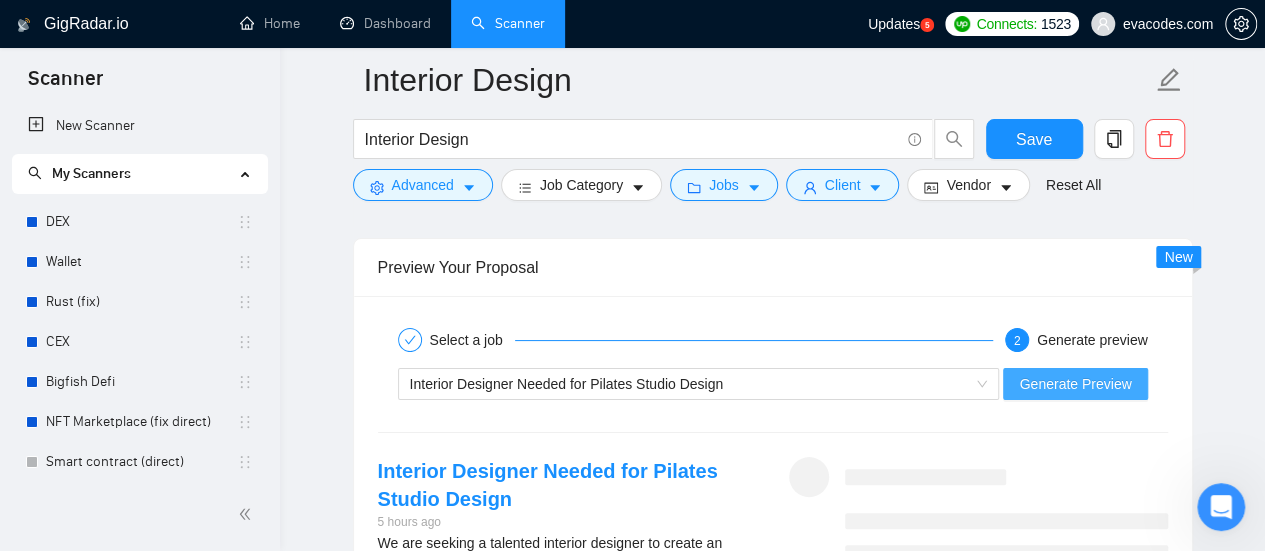 click on "Generate Preview" at bounding box center (1075, 384) 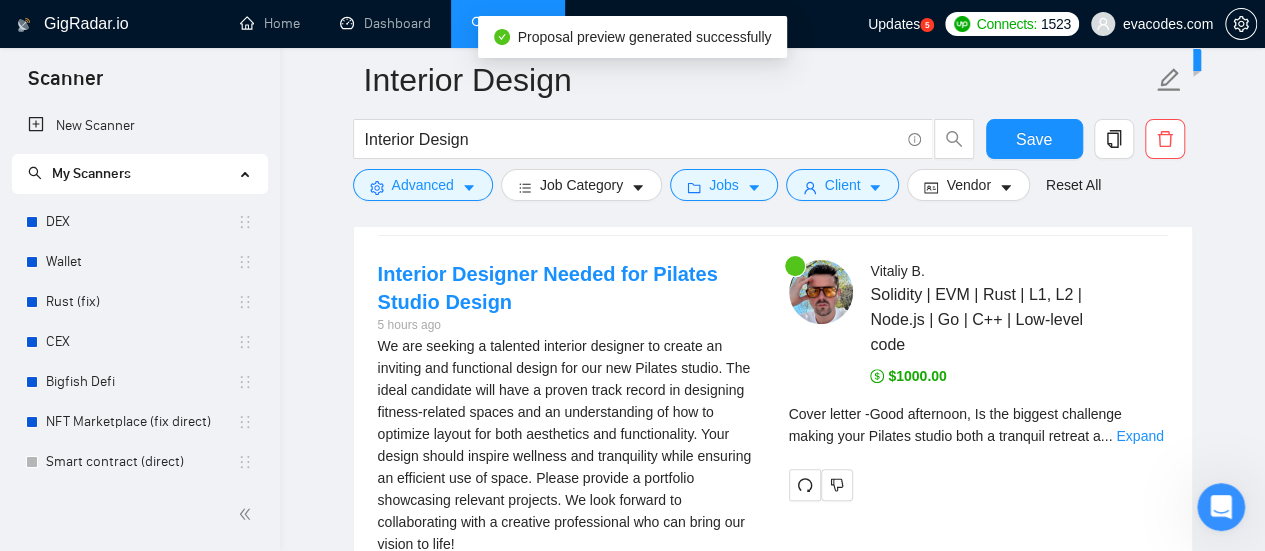 scroll, scrollTop: 4100, scrollLeft: 0, axis: vertical 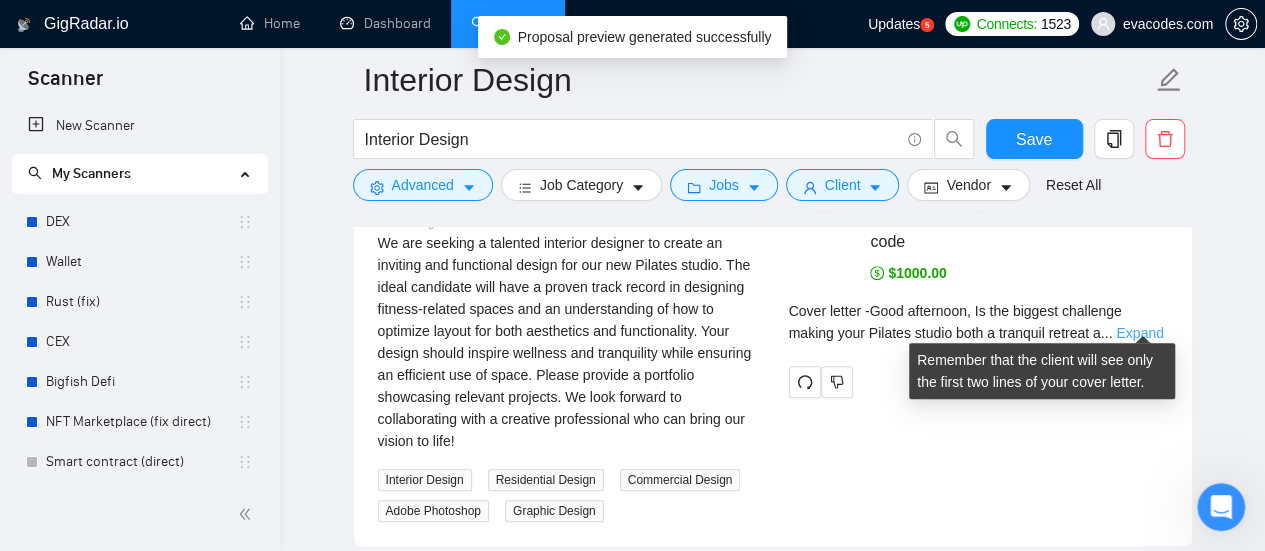 click on "Expand" at bounding box center (1139, 333) 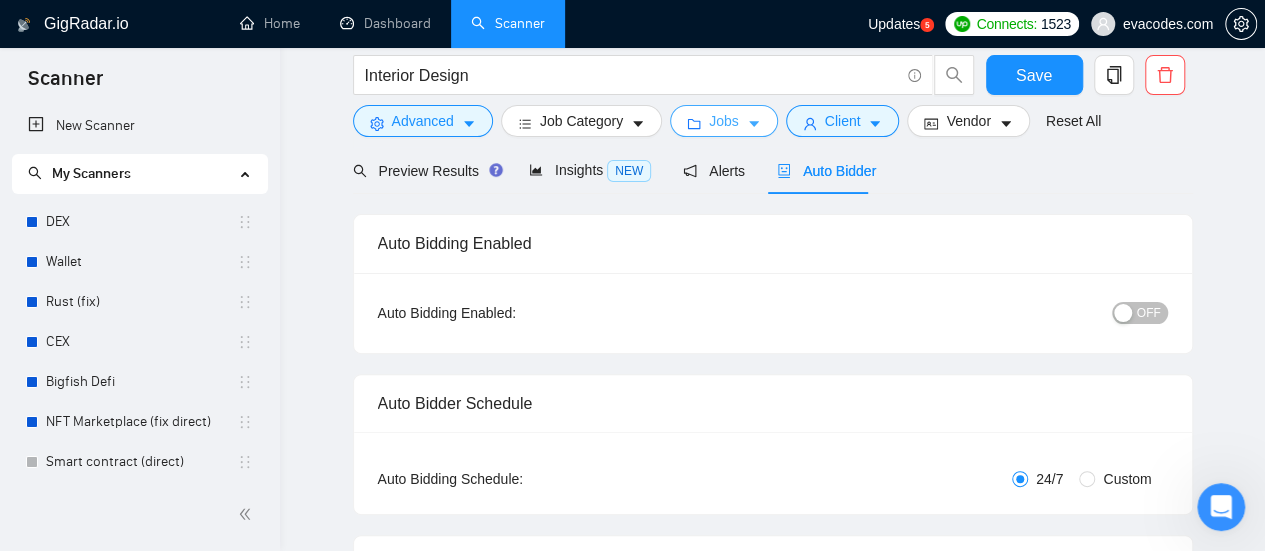 scroll, scrollTop: 0, scrollLeft: 0, axis: both 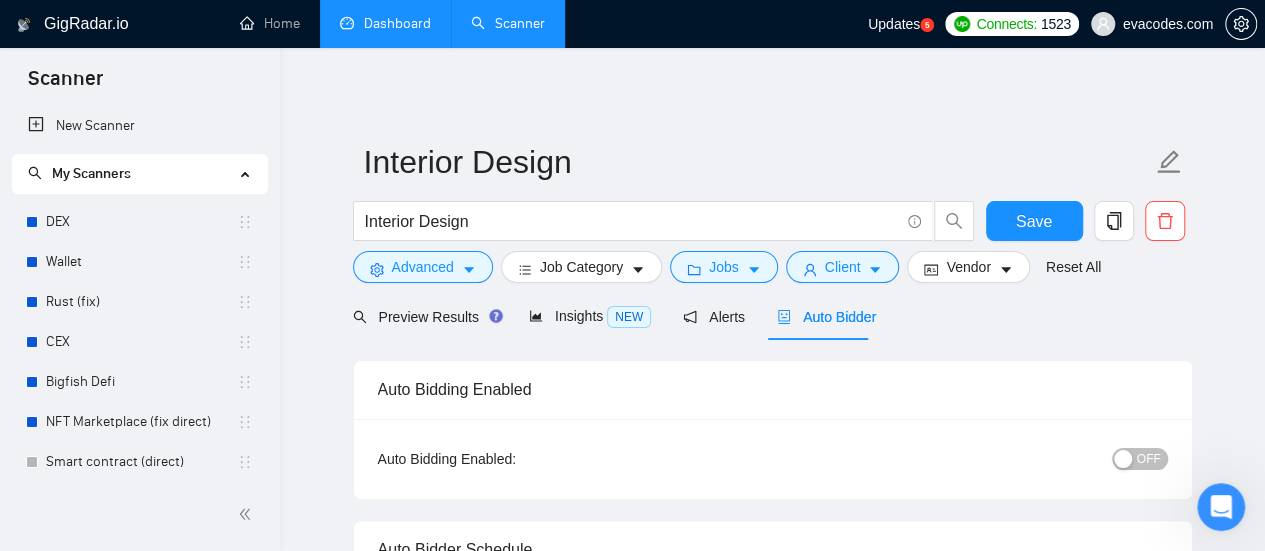 click on "Dashboard" at bounding box center [385, 23] 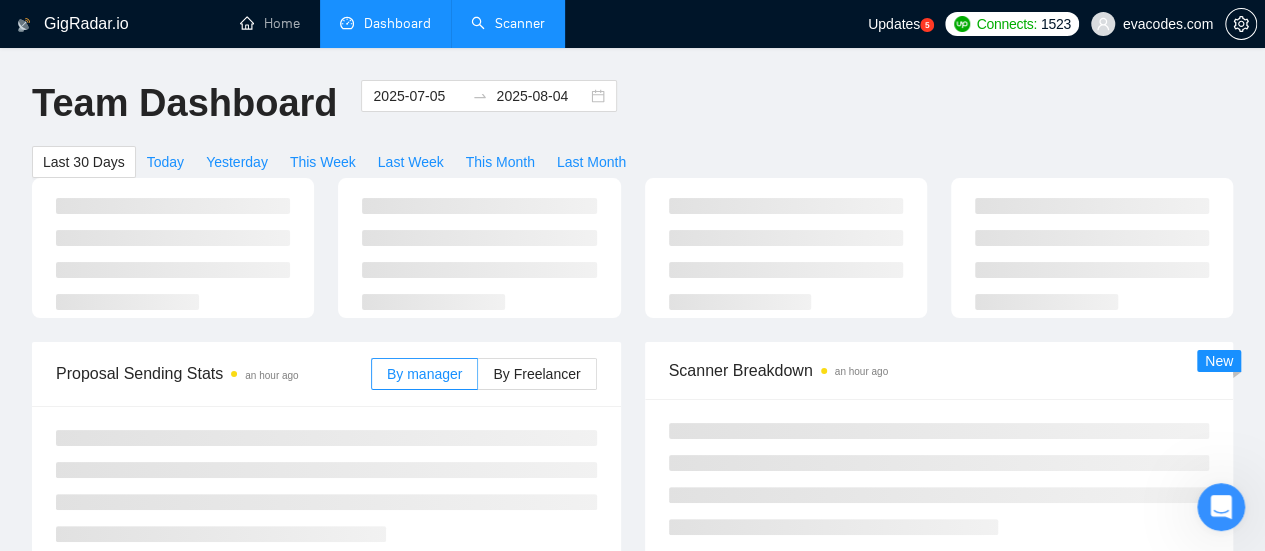 type on "2025-07-05" 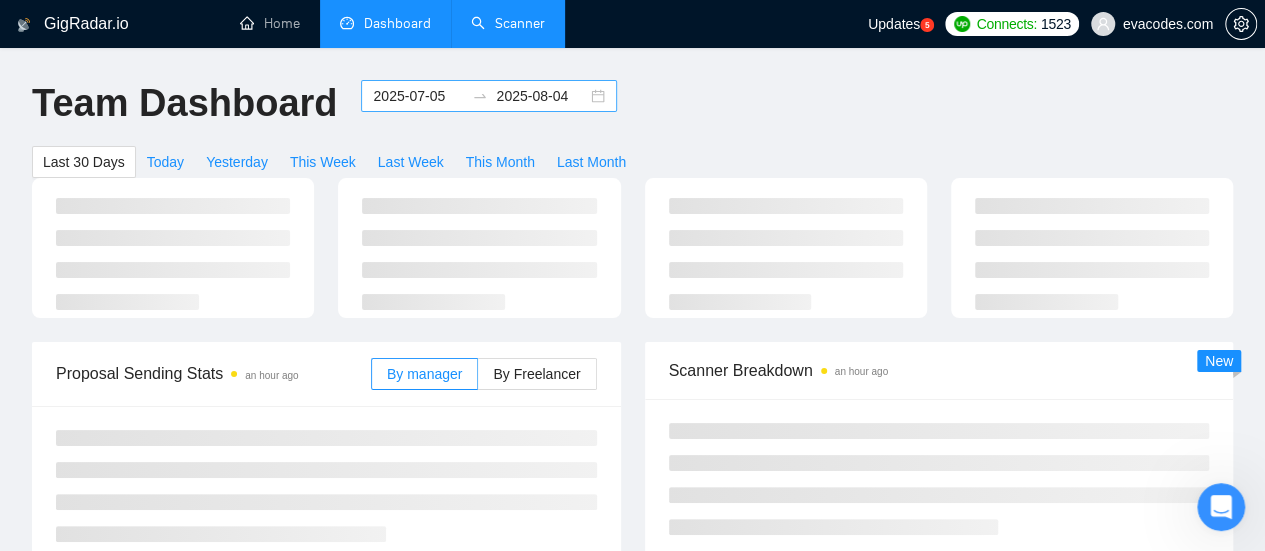 click on "2025-07-05" at bounding box center (418, 96) 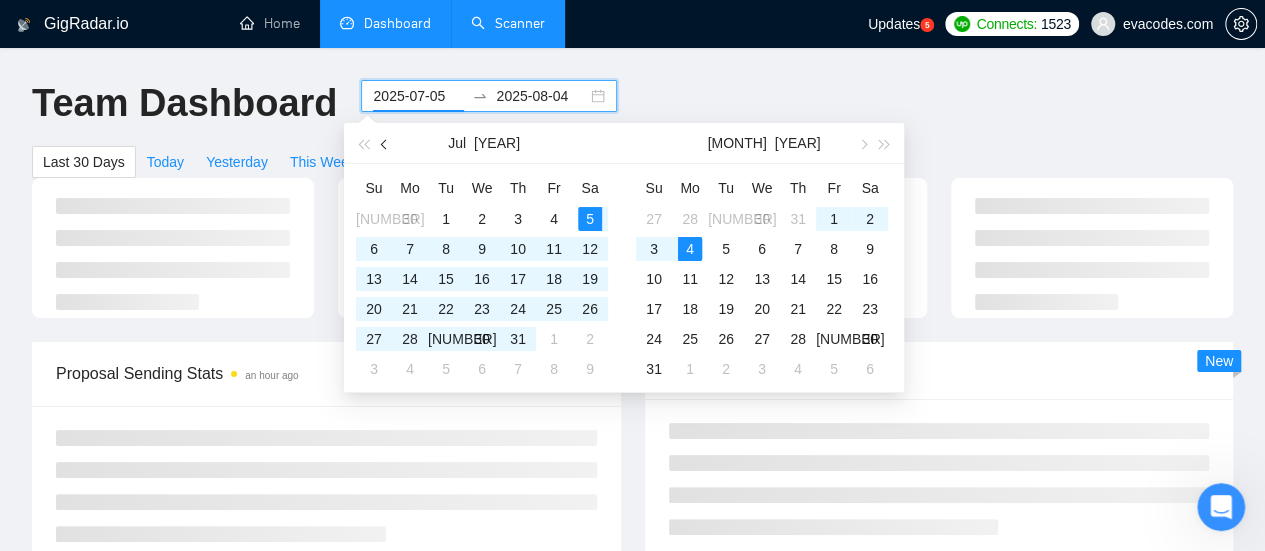 click at bounding box center (386, 144) 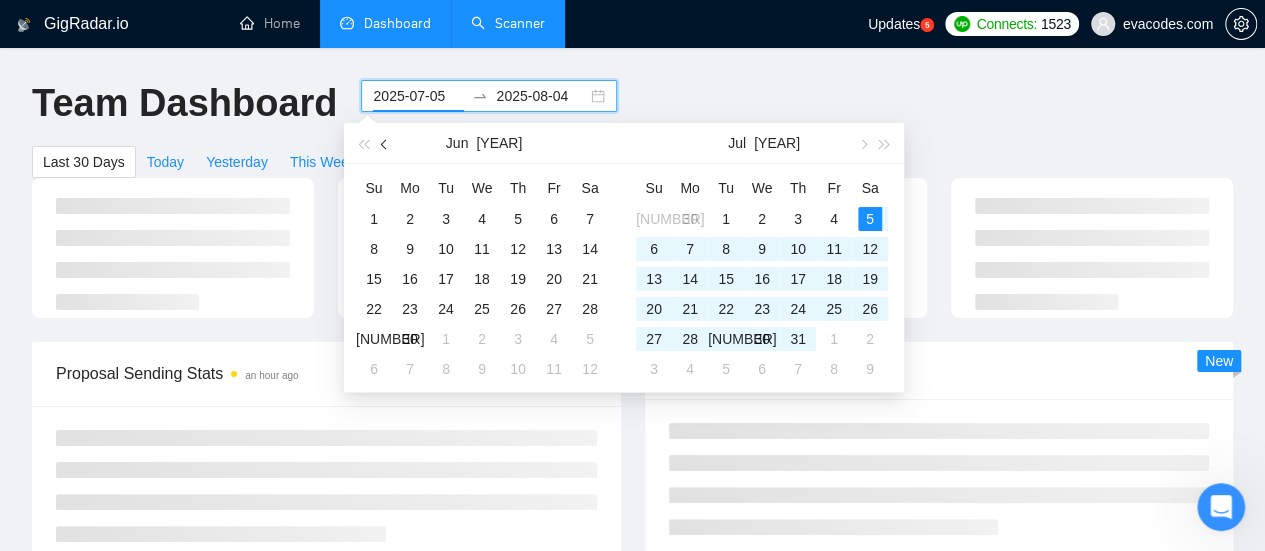 click at bounding box center (386, 144) 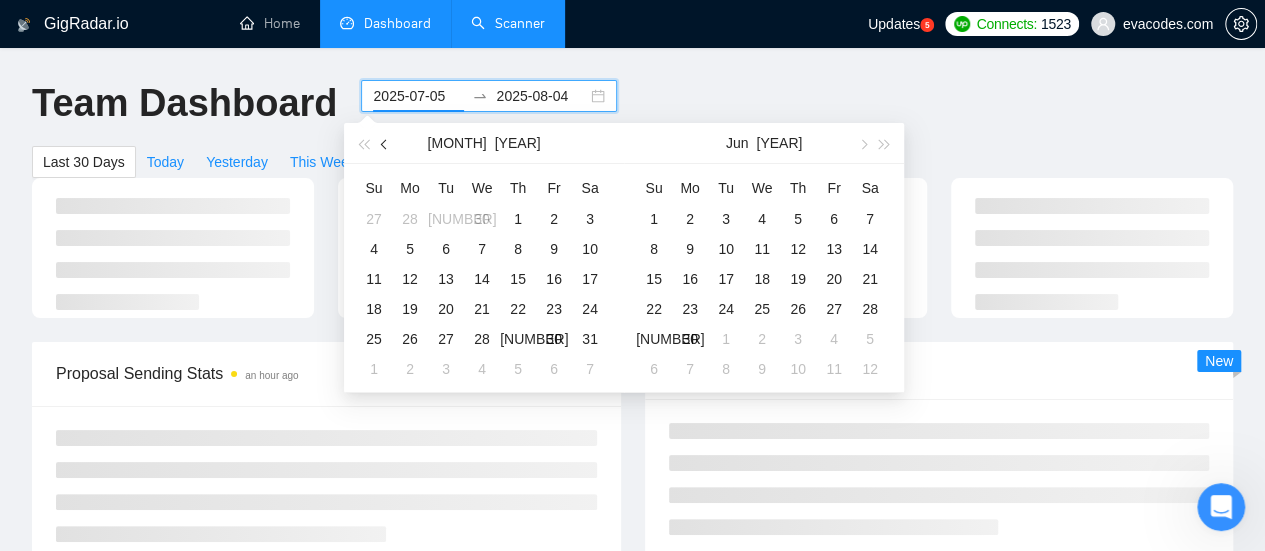 click at bounding box center (386, 144) 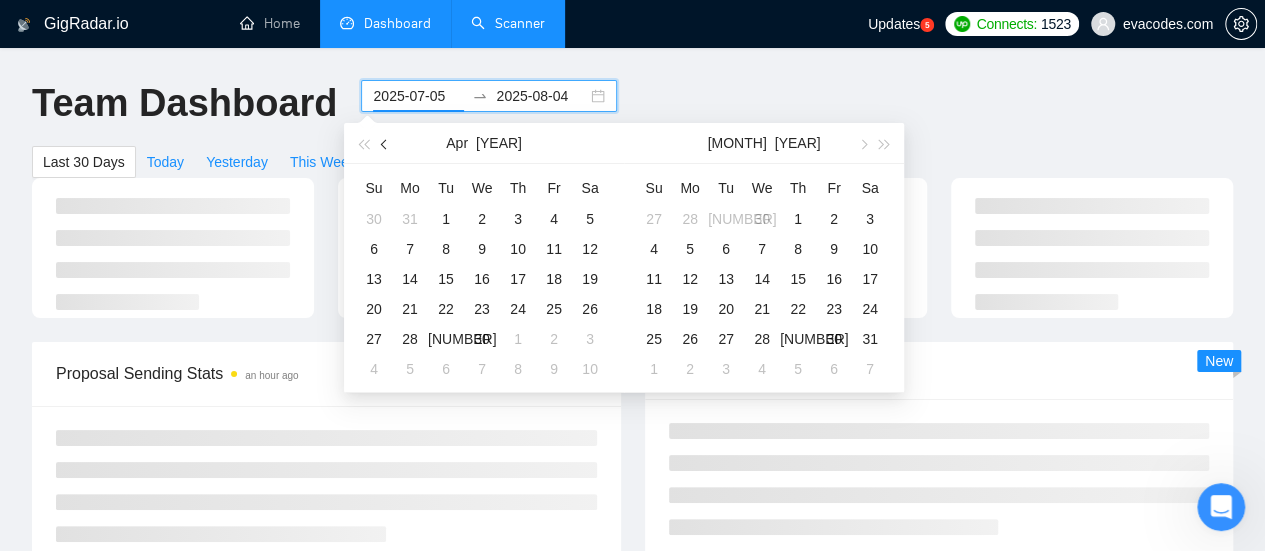 click at bounding box center [386, 144] 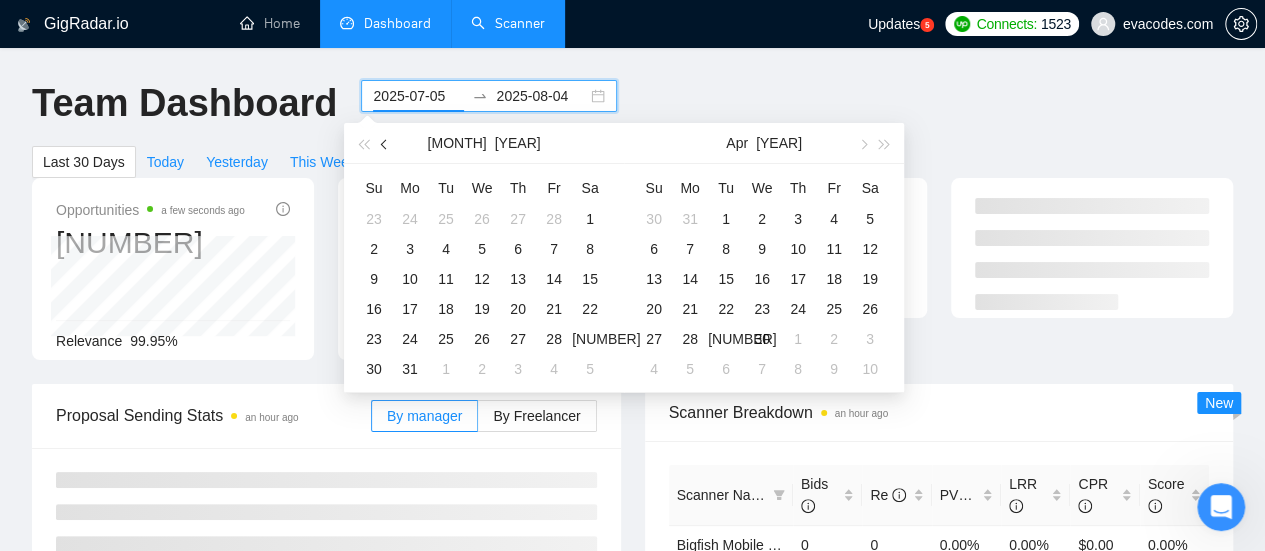 click at bounding box center [385, 143] 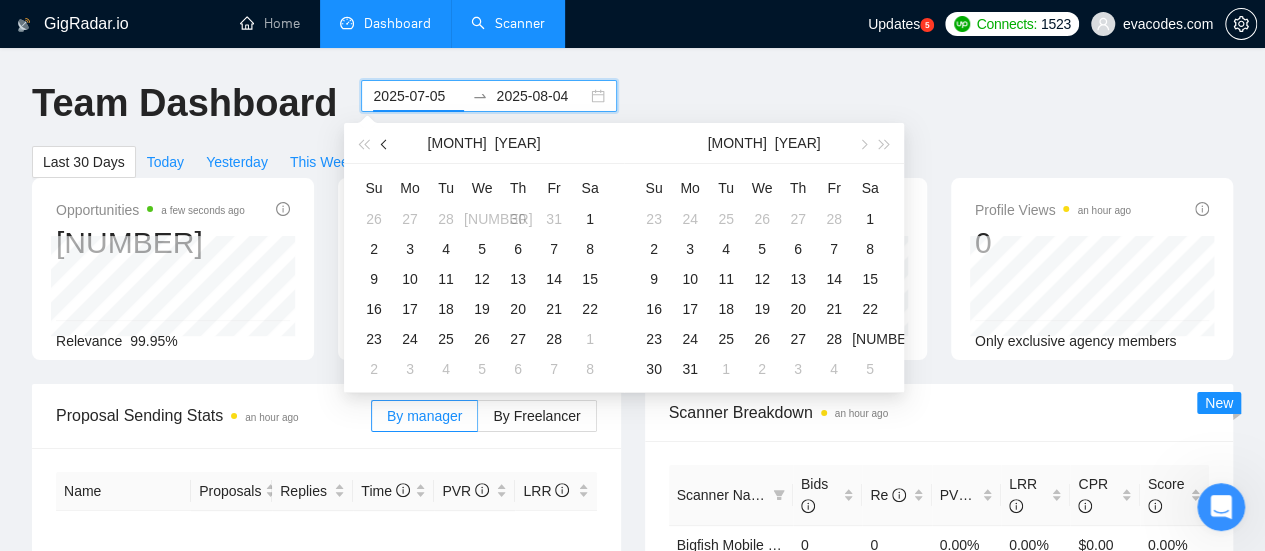 click at bounding box center [385, 143] 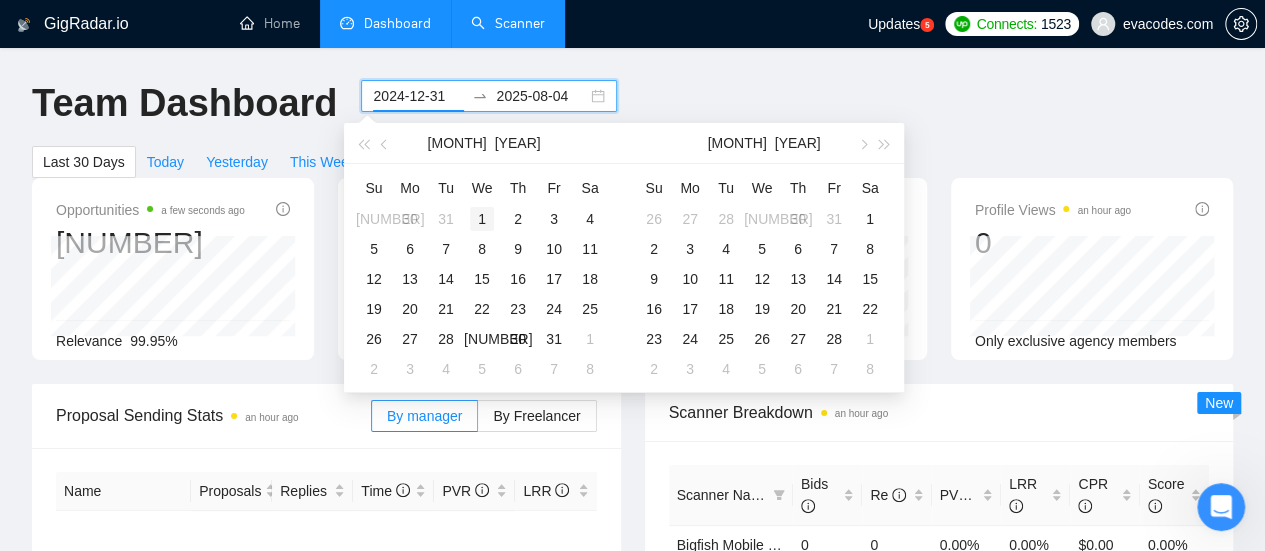 type on "2025-01-01" 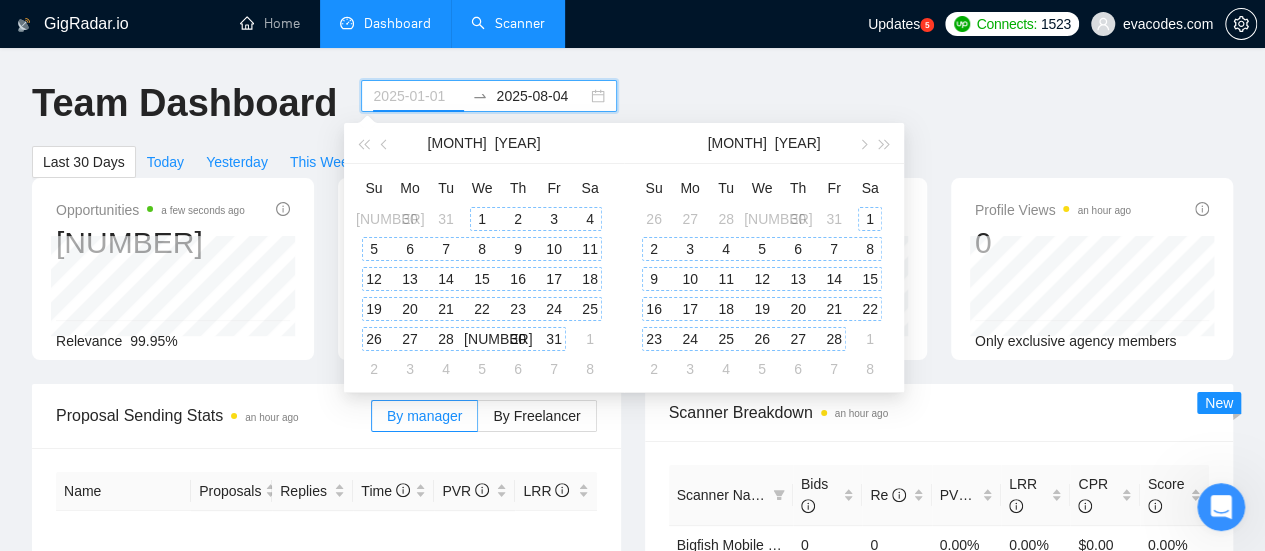 click on "1" at bounding box center [482, 219] 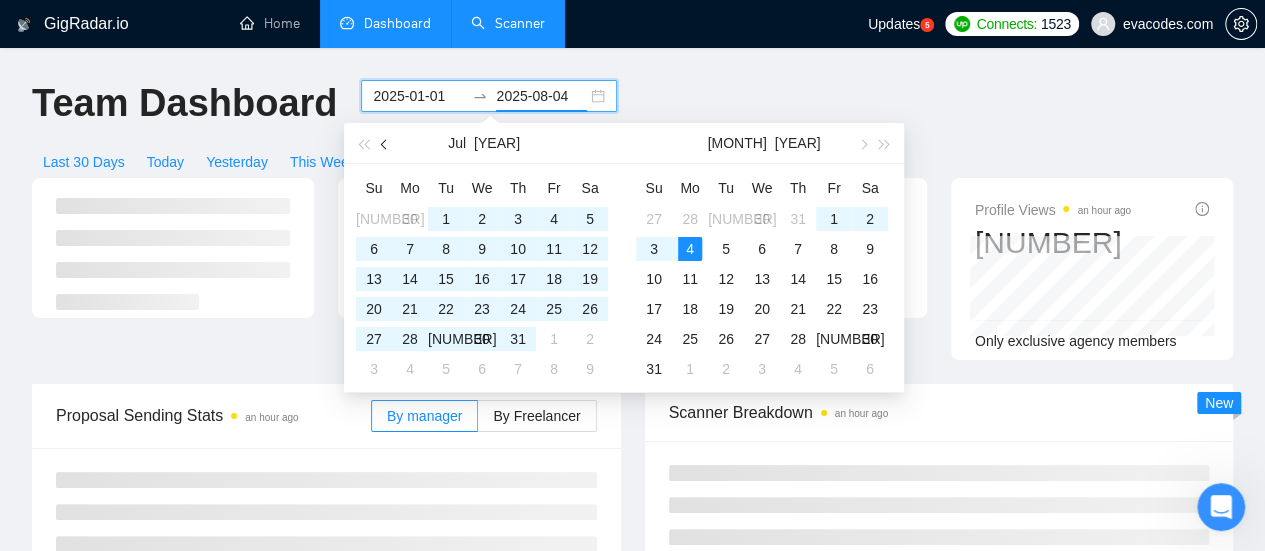click at bounding box center [385, 143] 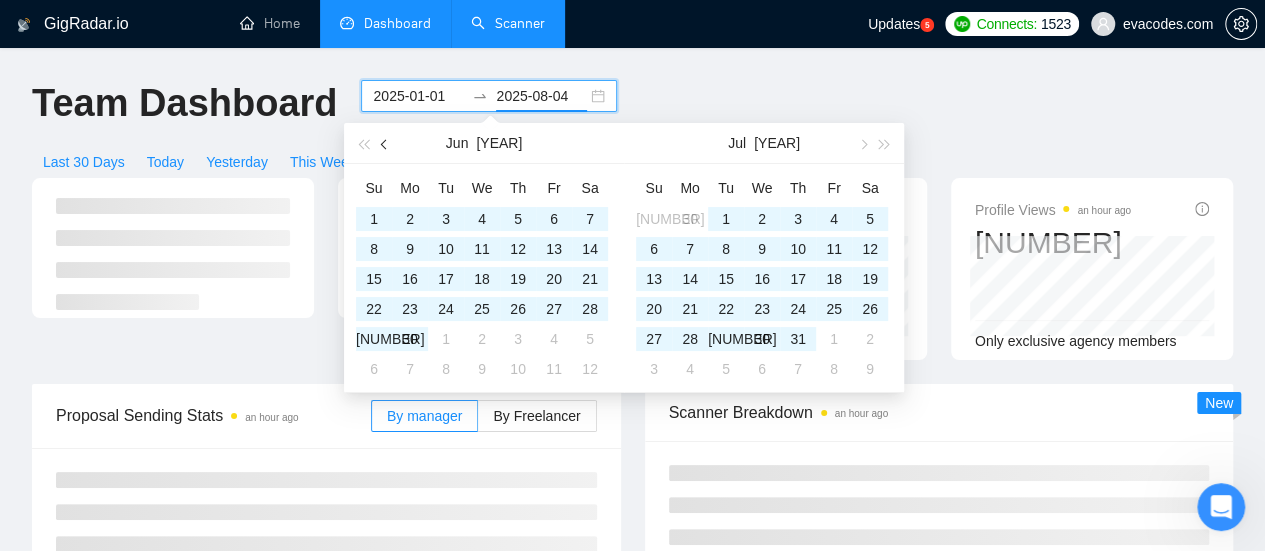 click at bounding box center (385, 143) 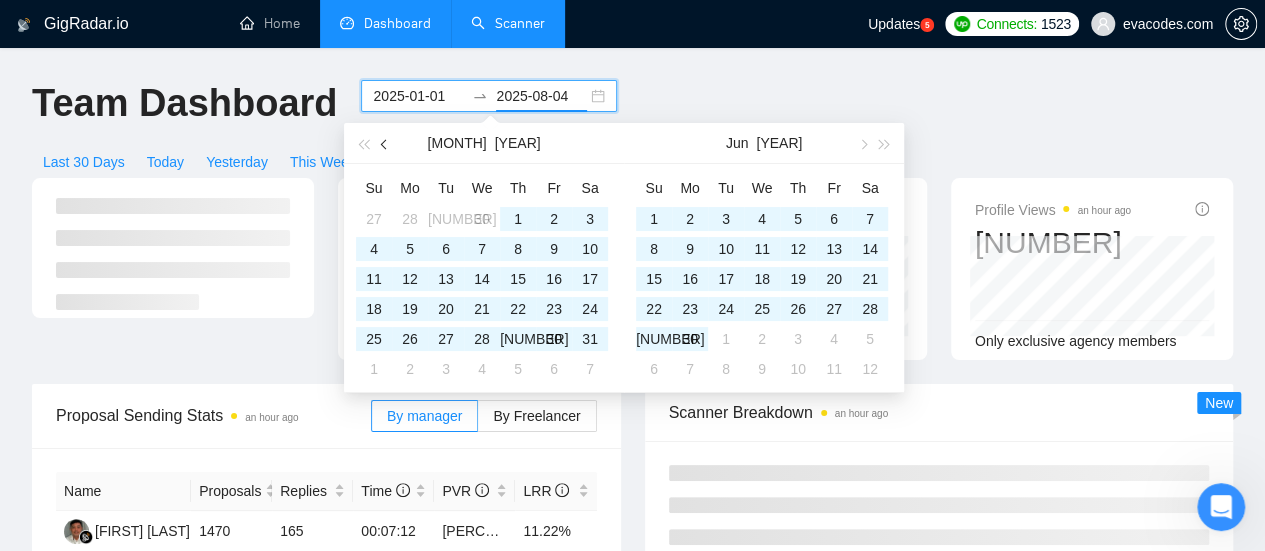 click at bounding box center (385, 143) 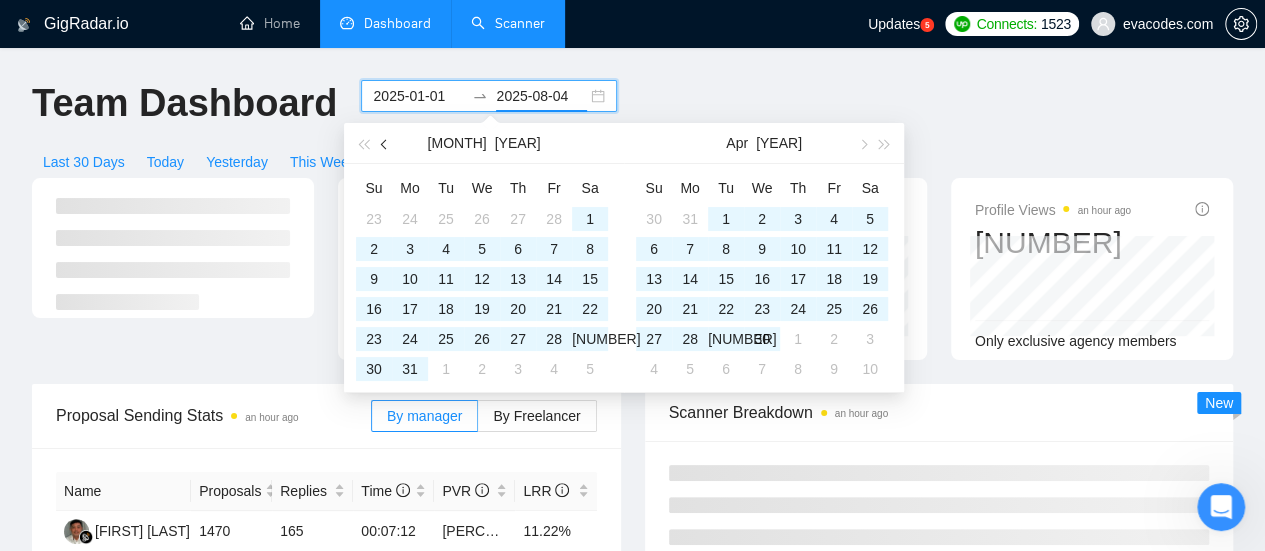 click at bounding box center [385, 143] 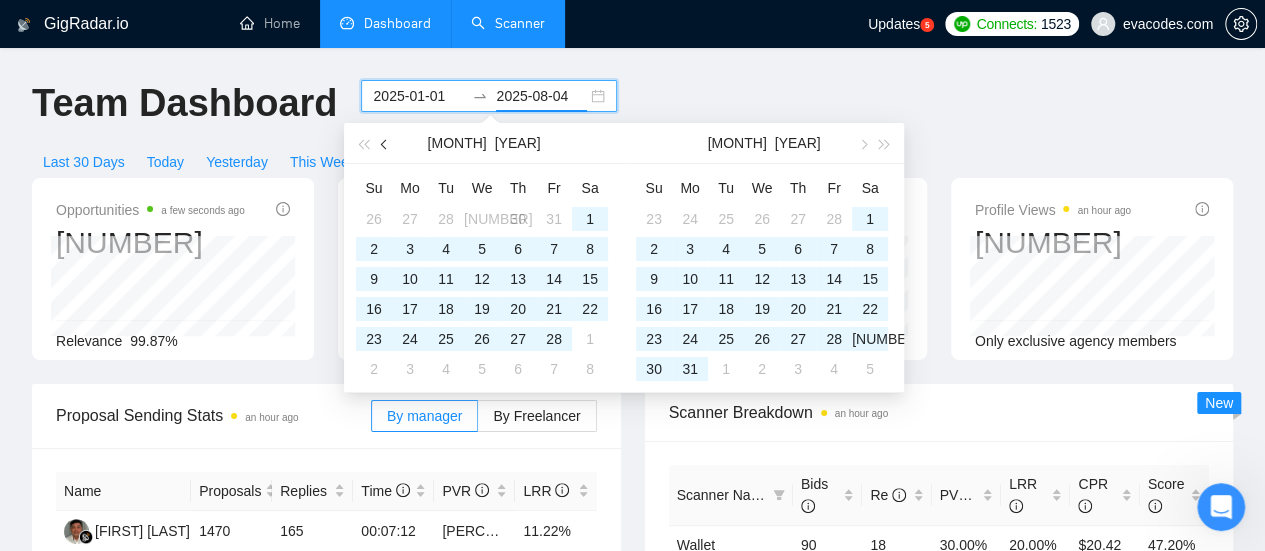 click at bounding box center [385, 143] 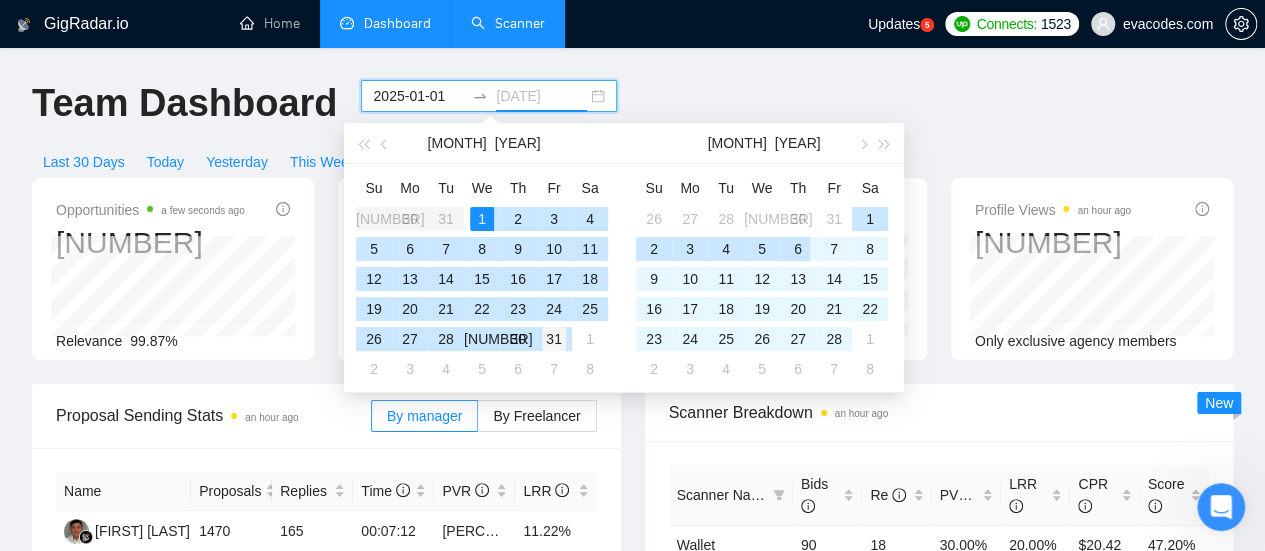 type on "2025-01-31" 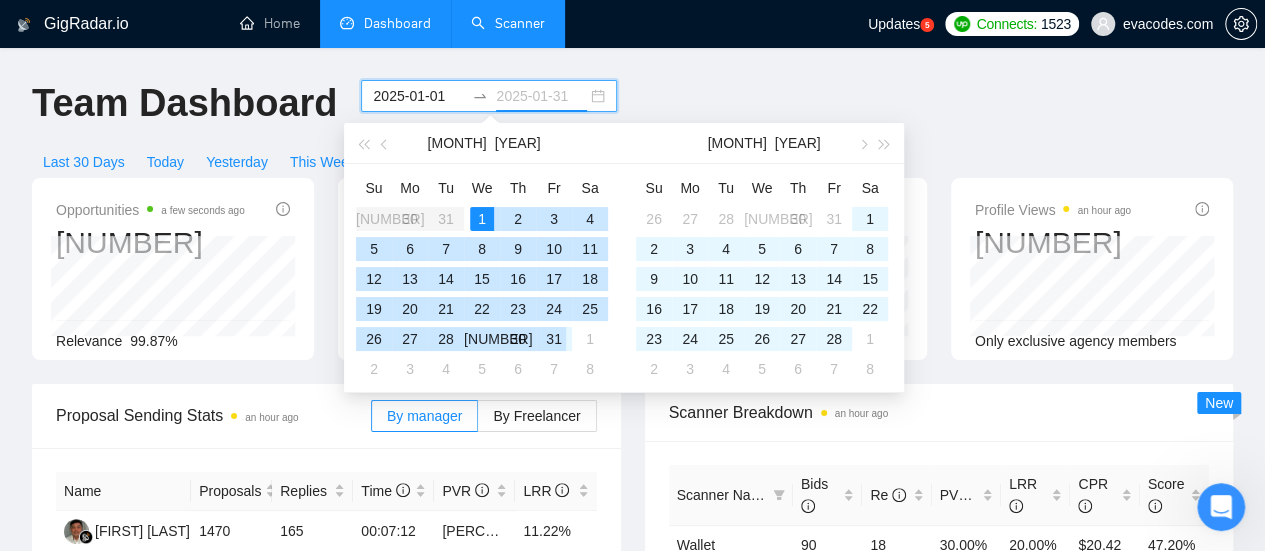 click on "31" at bounding box center [554, 339] 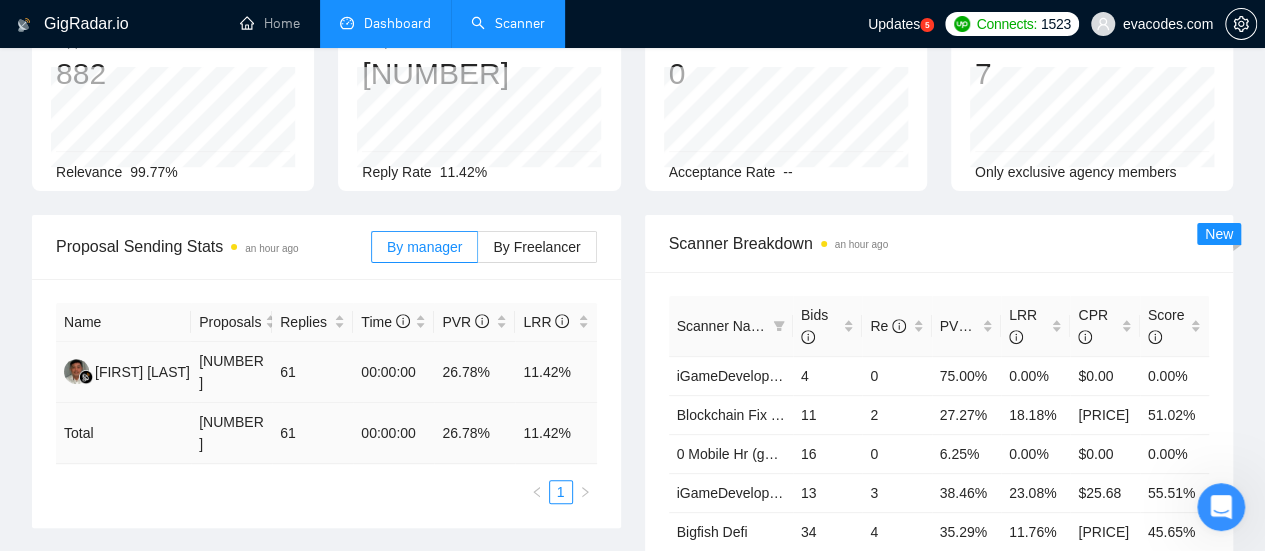 scroll, scrollTop: 200, scrollLeft: 0, axis: vertical 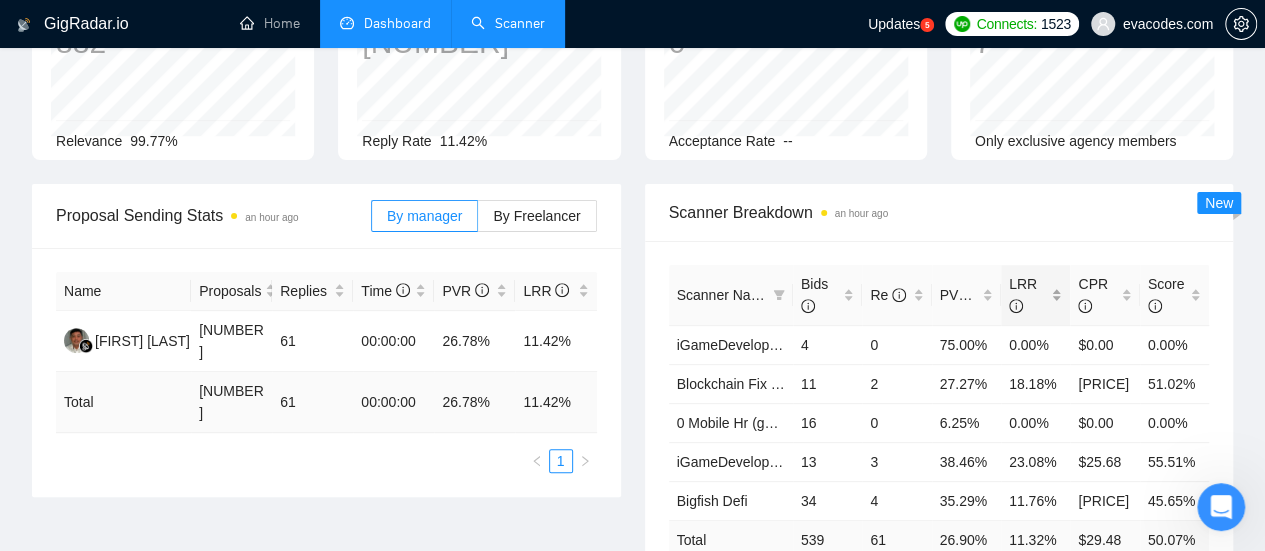 click on "LRR" at bounding box center (1035, 295) 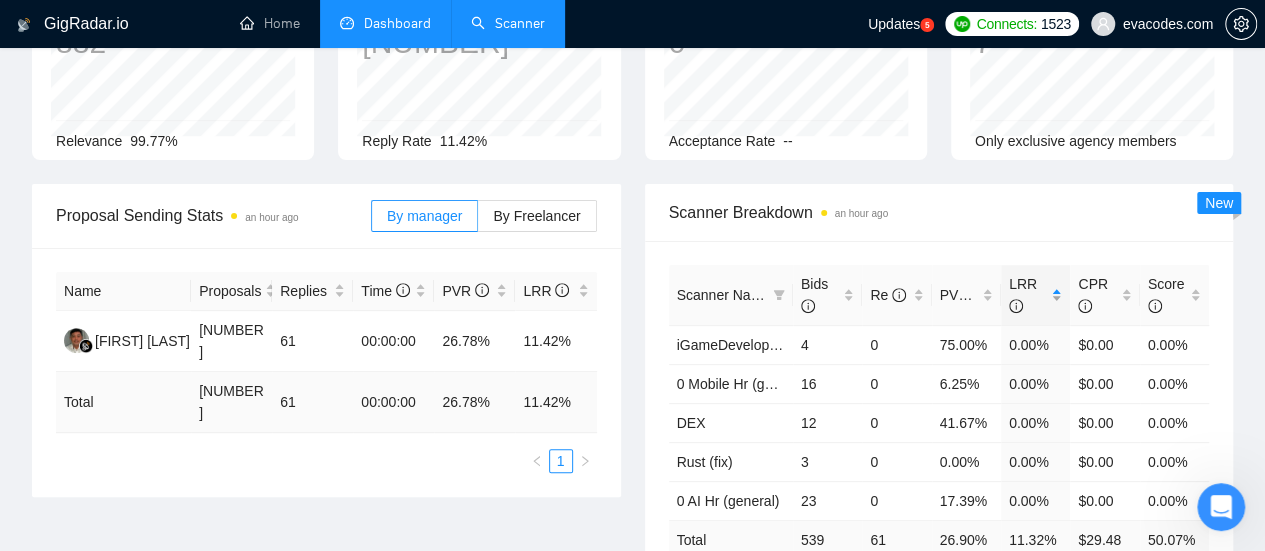 click on "LRR" at bounding box center (1035, 295) 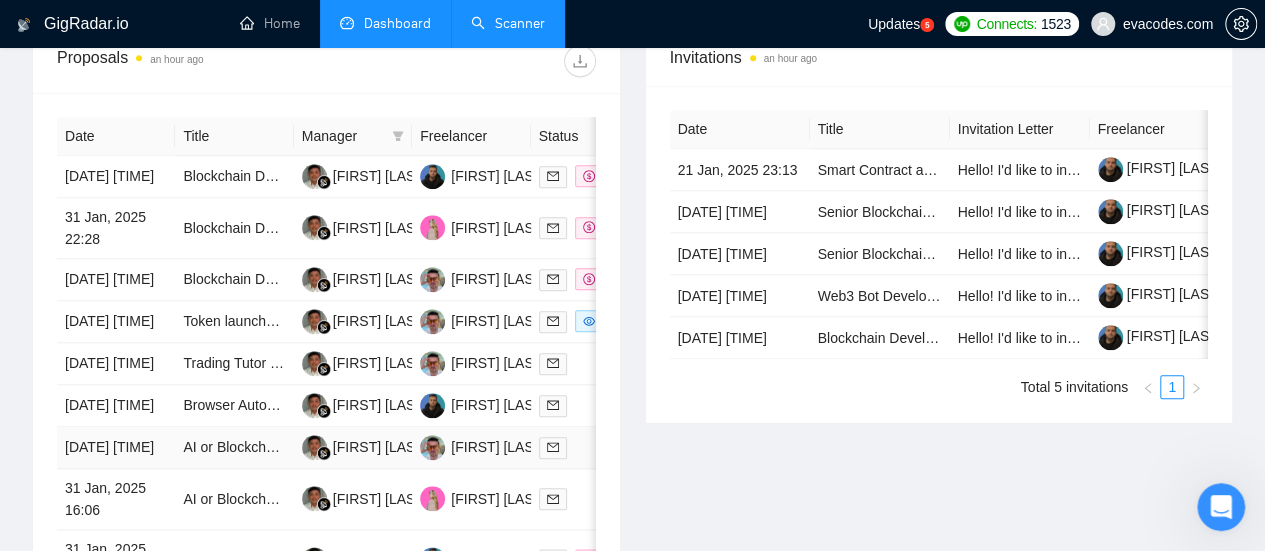scroll, scrollTop: 900, scrollLeft: 0, axis: vertical 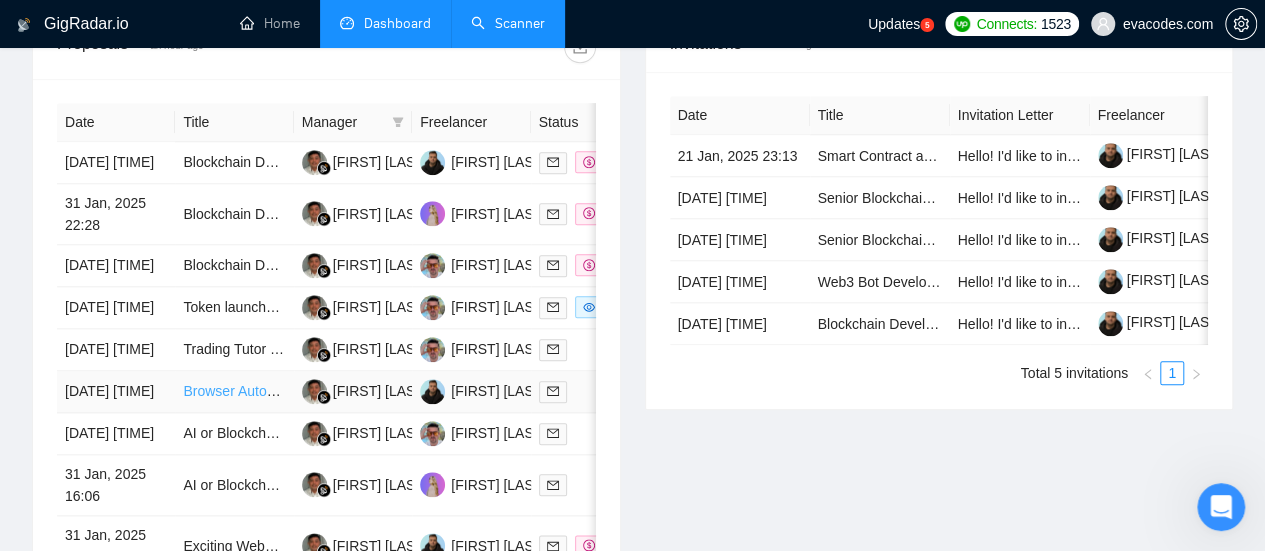 click on "Browser Automation Platform Needed (Fulltime / Large Project)" at bounding box center [378, 391] 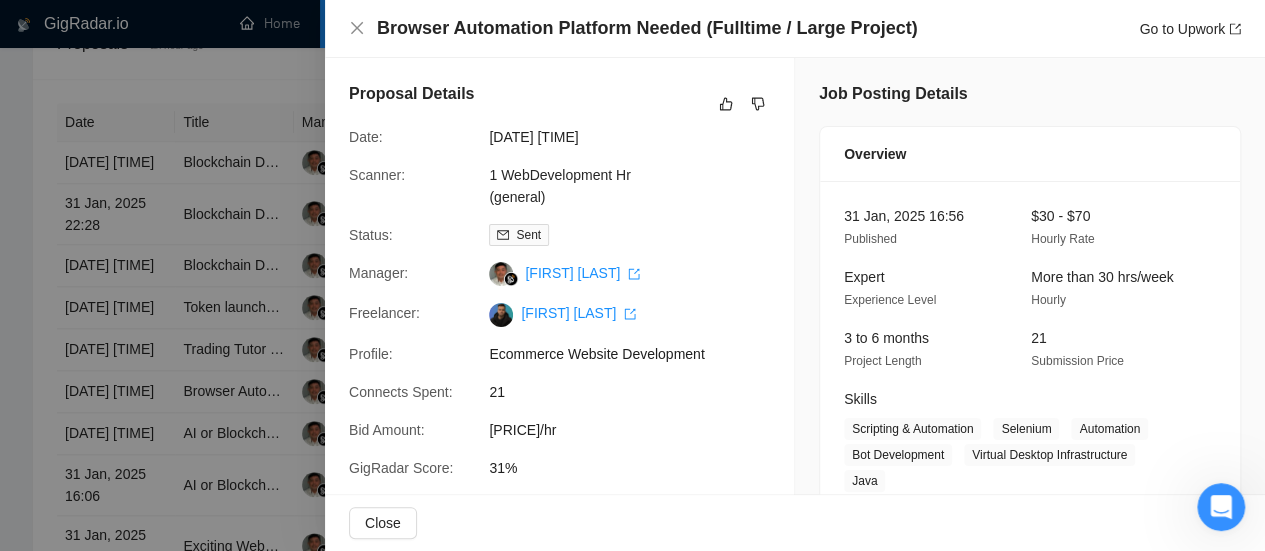 scroll, scrollTop: 1100, scrollLeft: 0, axis: vertical 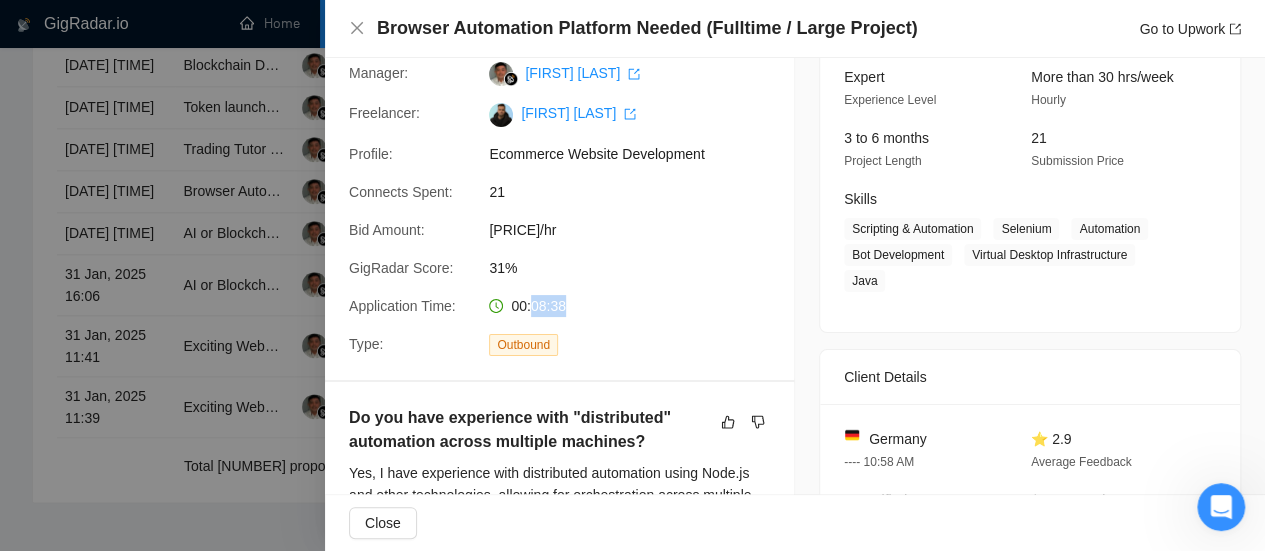 drag, startPoint x: 526, startPoint y: 309, endPoint x: 571, endPoint y: 316, distance: 45.54119 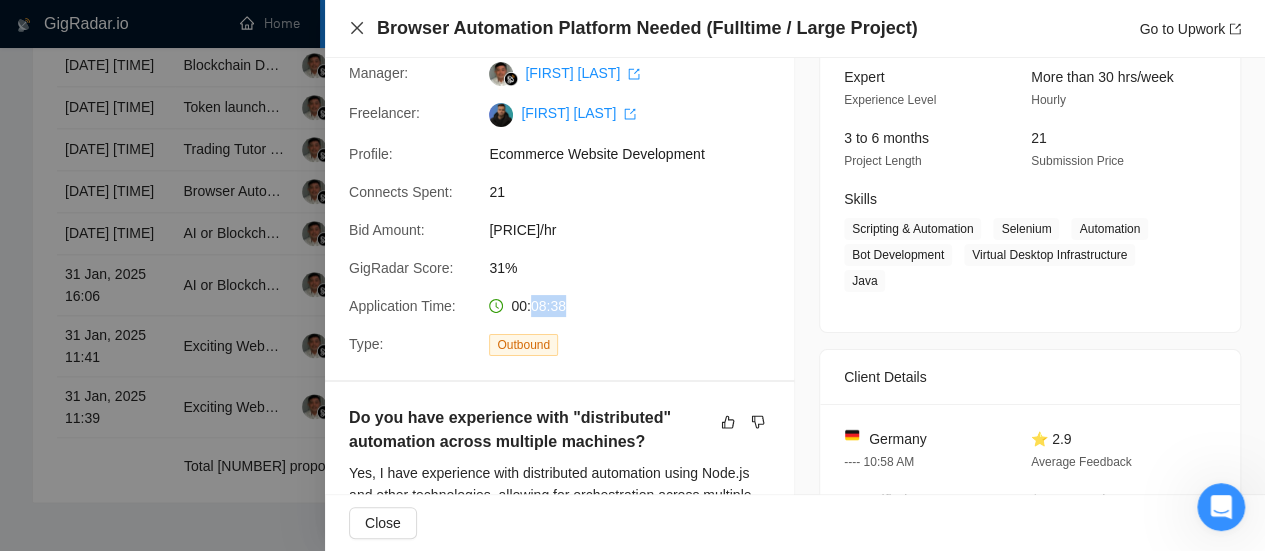 click 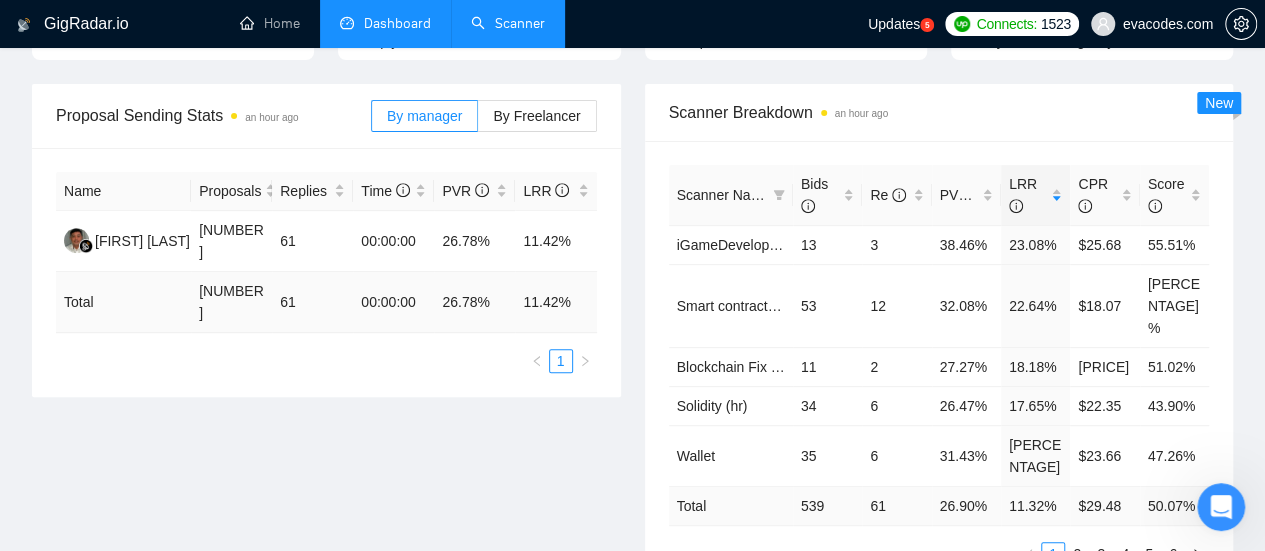 scroll, scrollTop: 0, scrollLeft: 0, axis: both 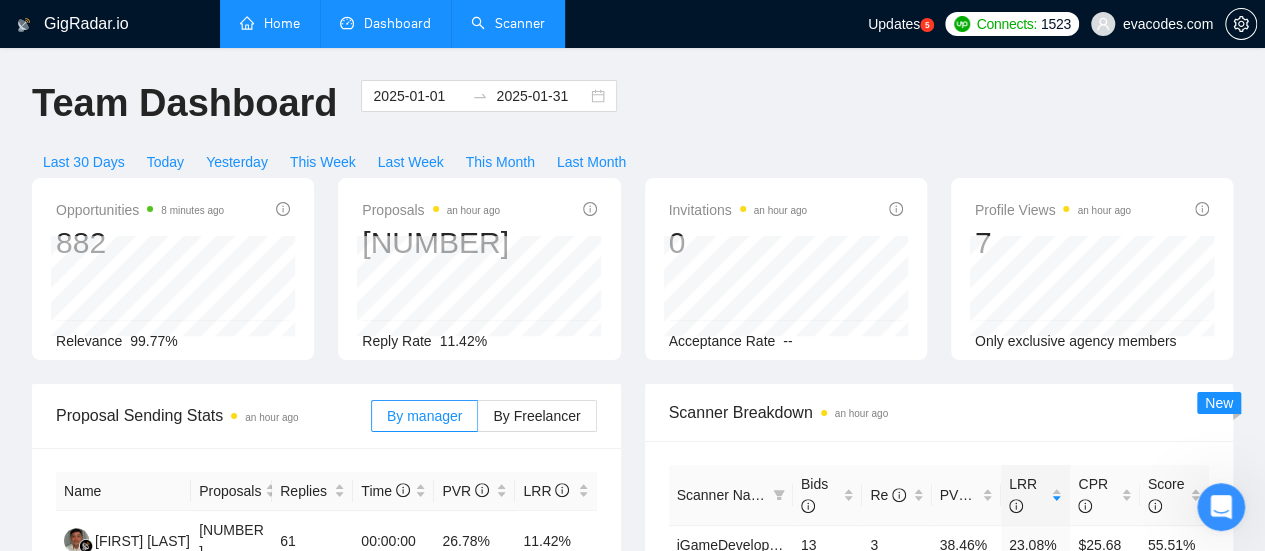 click on "Home" at bounding box center (270, 23) 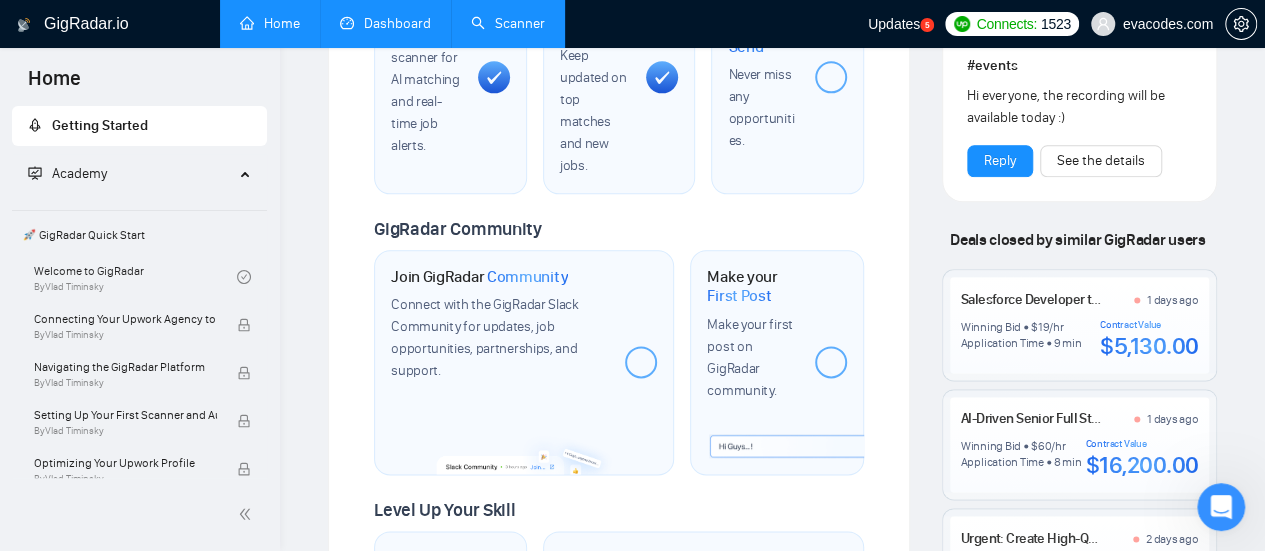 scroll, scrollTop: 1300, scrollLeft: 0, axis: vertical 